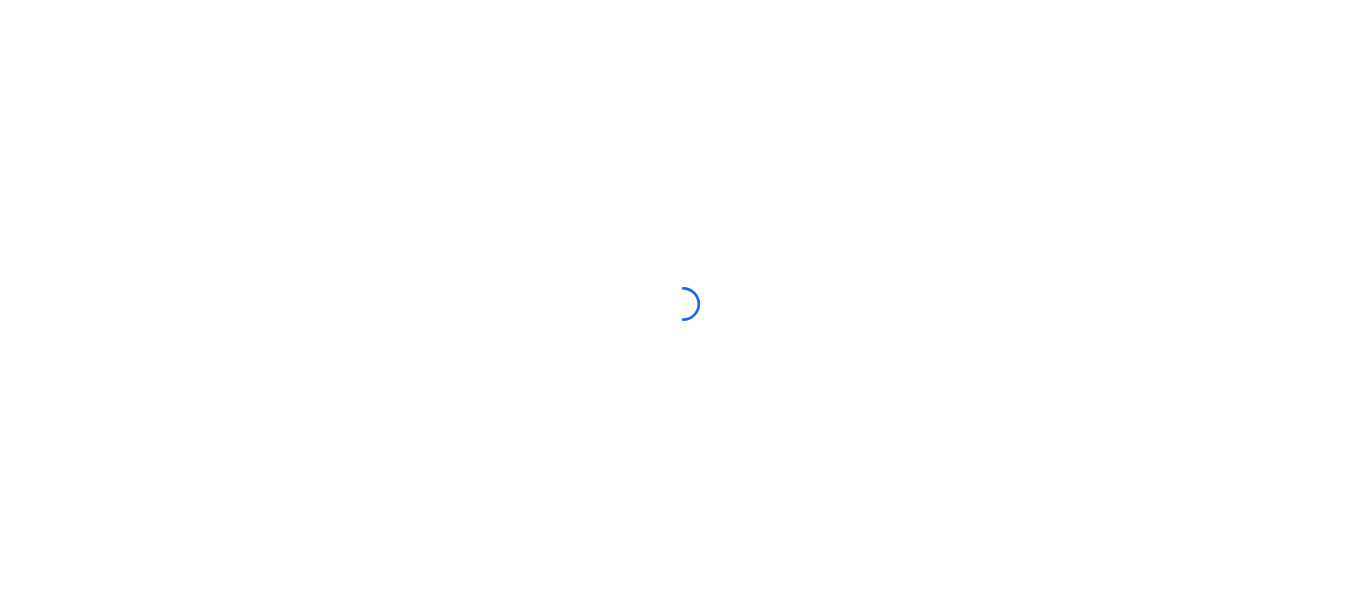 scroll, scrollTop: 0, scrollLeft: 0, axis: both 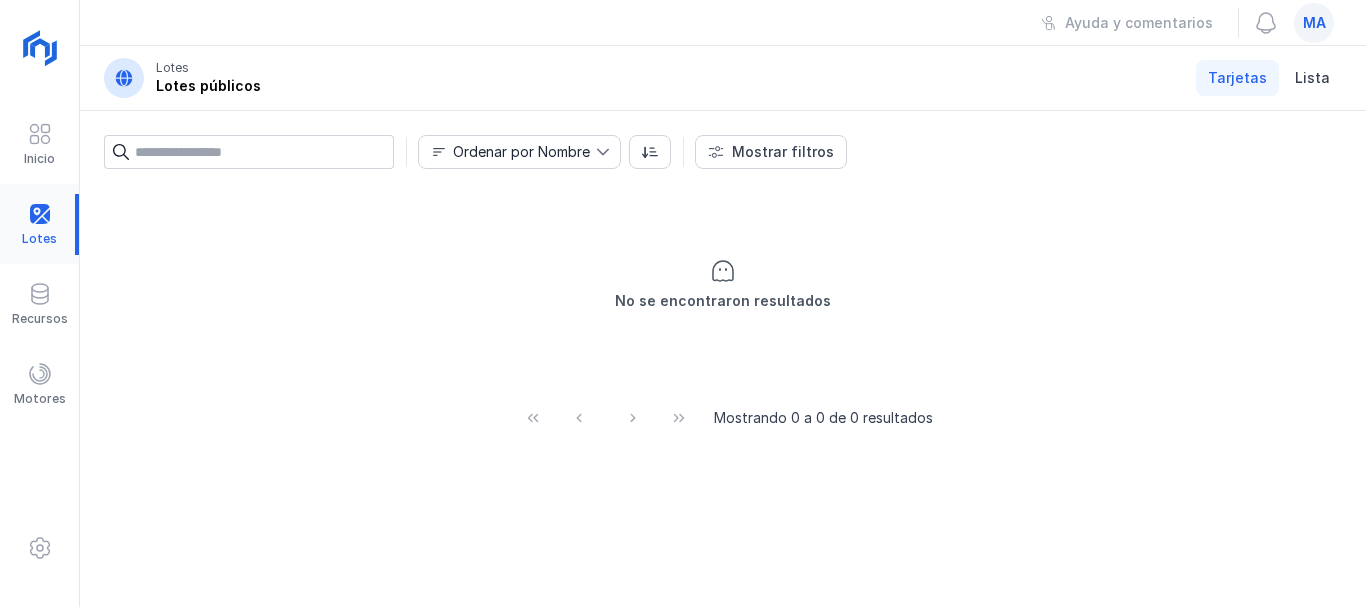 click at bounding box center (39, 224) 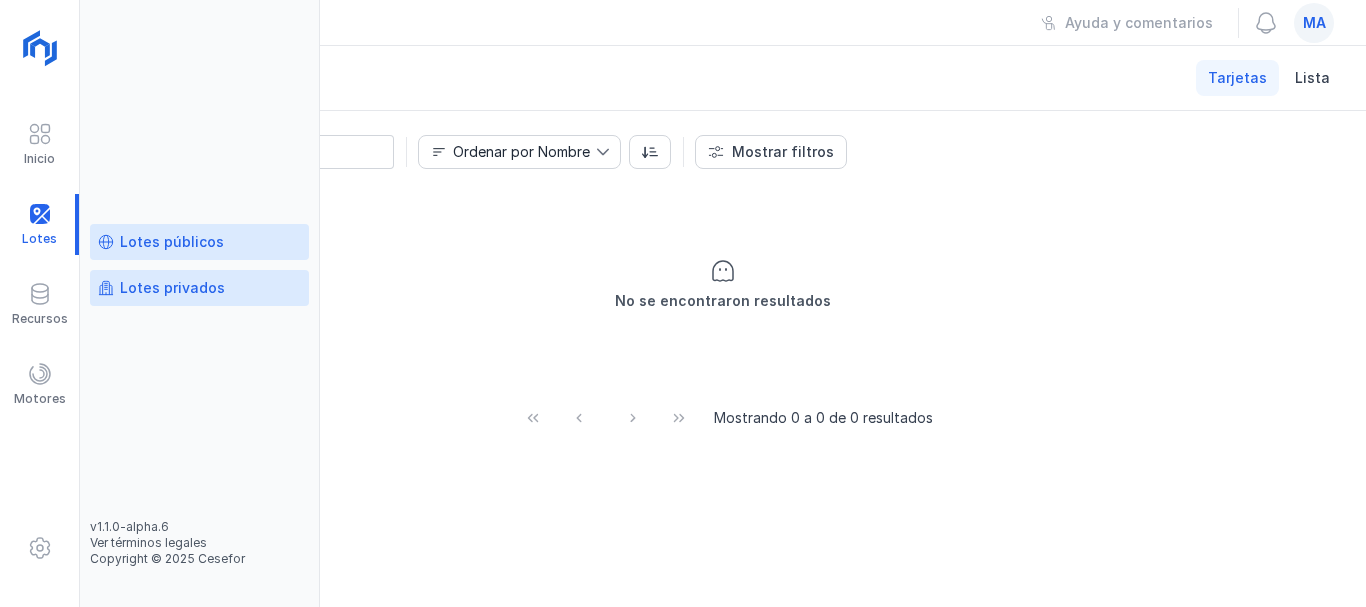 click on "Lotes privados" at bounding box center [172, 288] 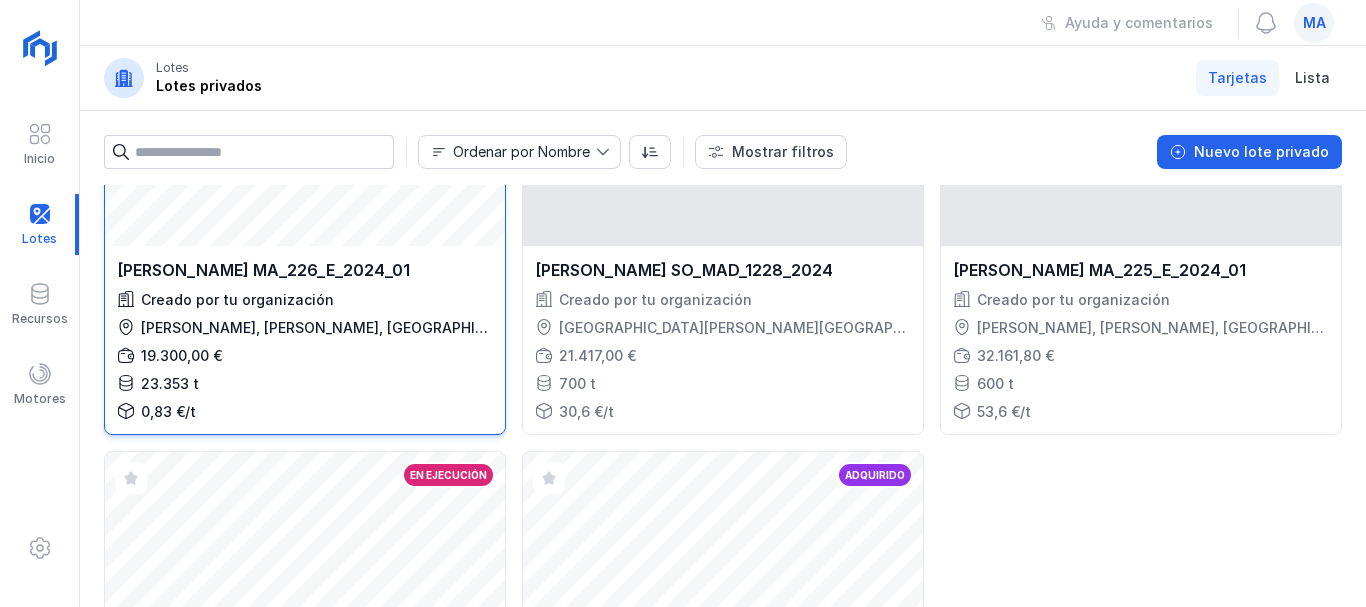 scroll, scrollTop: 0, scrollLeft: 0, axis: both 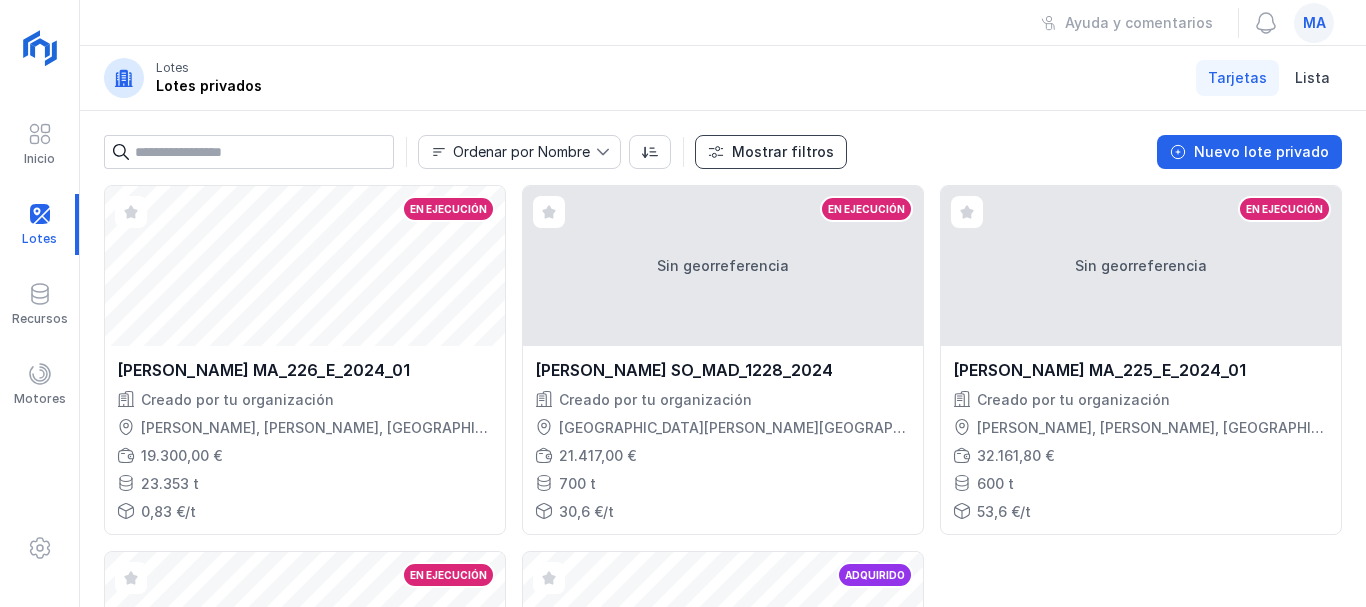 click on "Mostrar filtros" 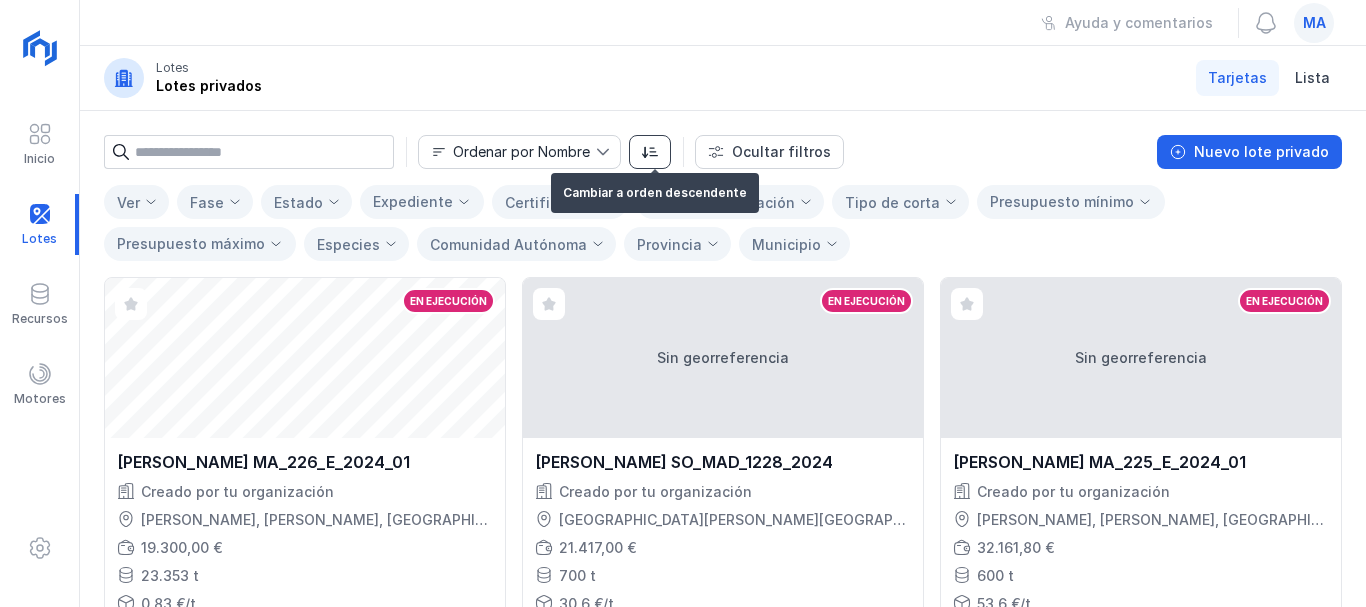 click at bounding box center [650, 152] 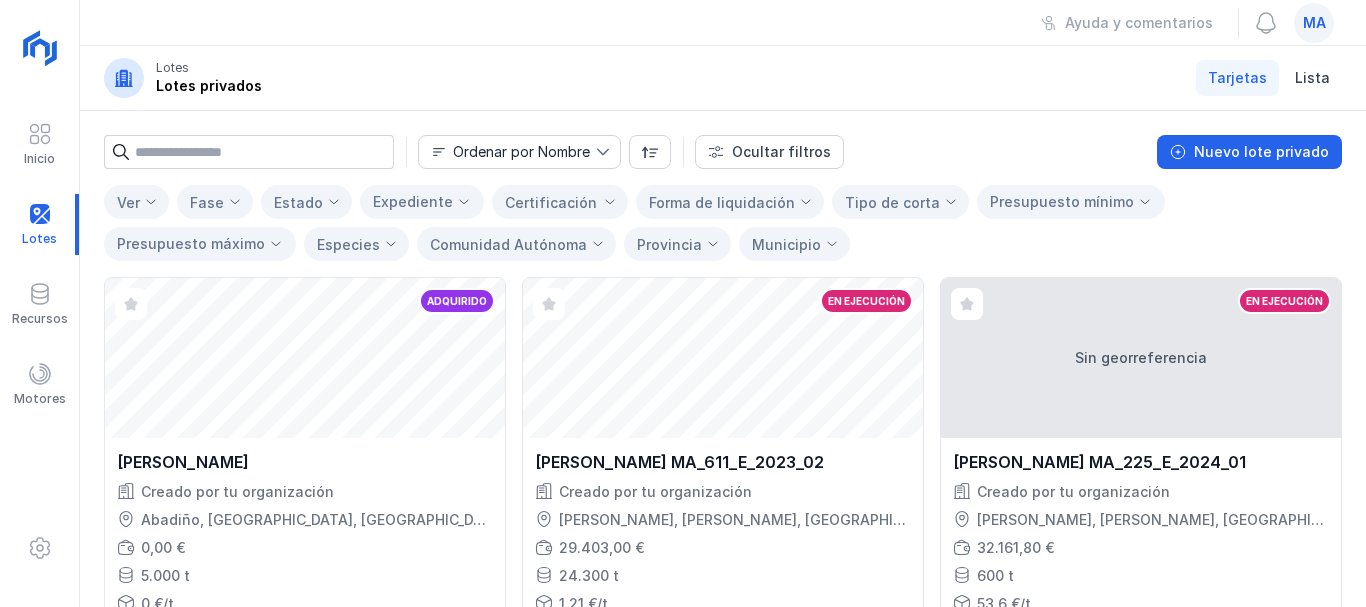 click 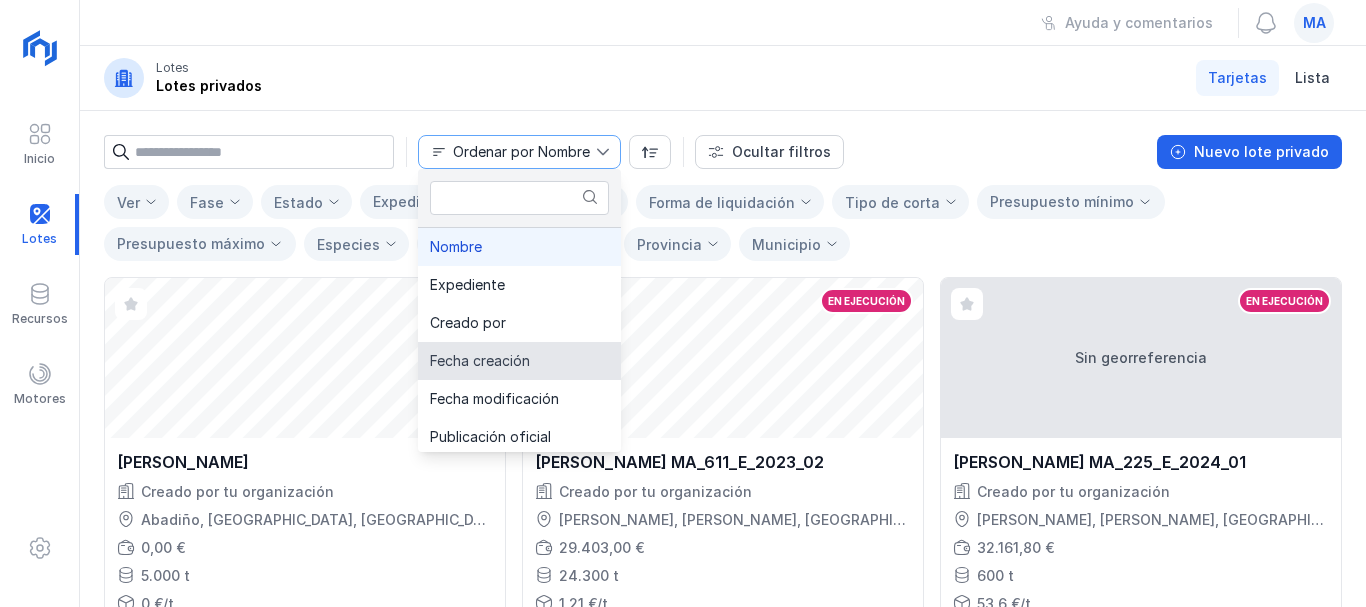 click on "Fecha creación" 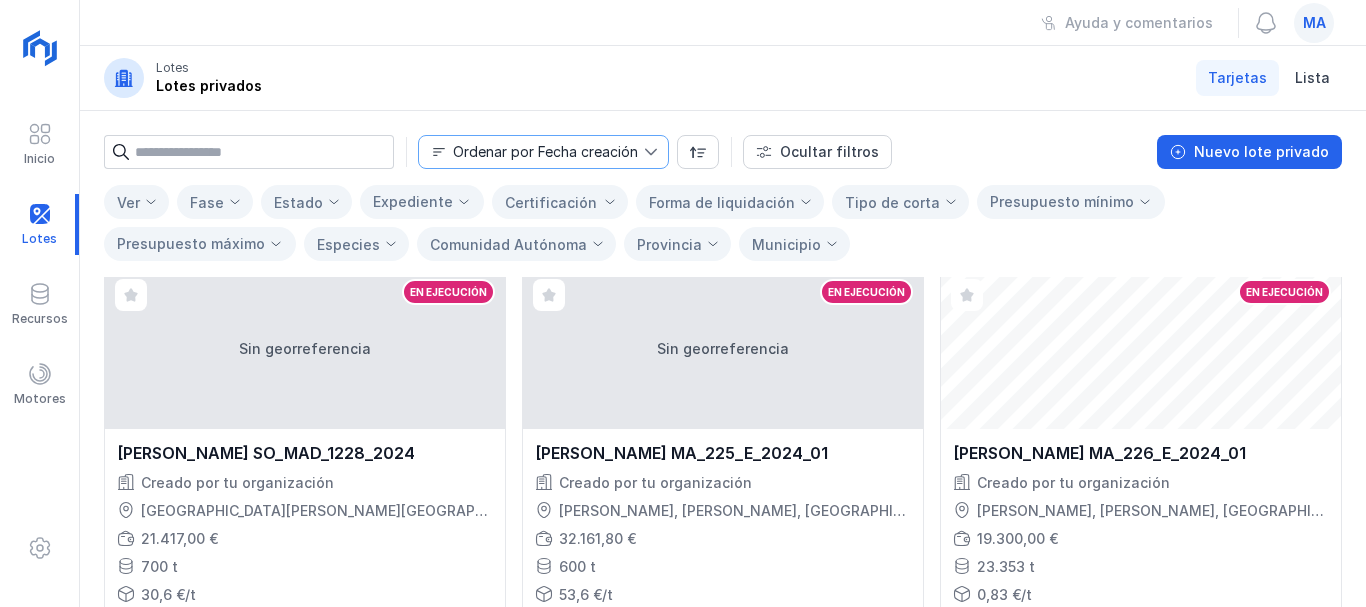 scroll, scrollTop: 0, scrollLeft: 0, axis: both 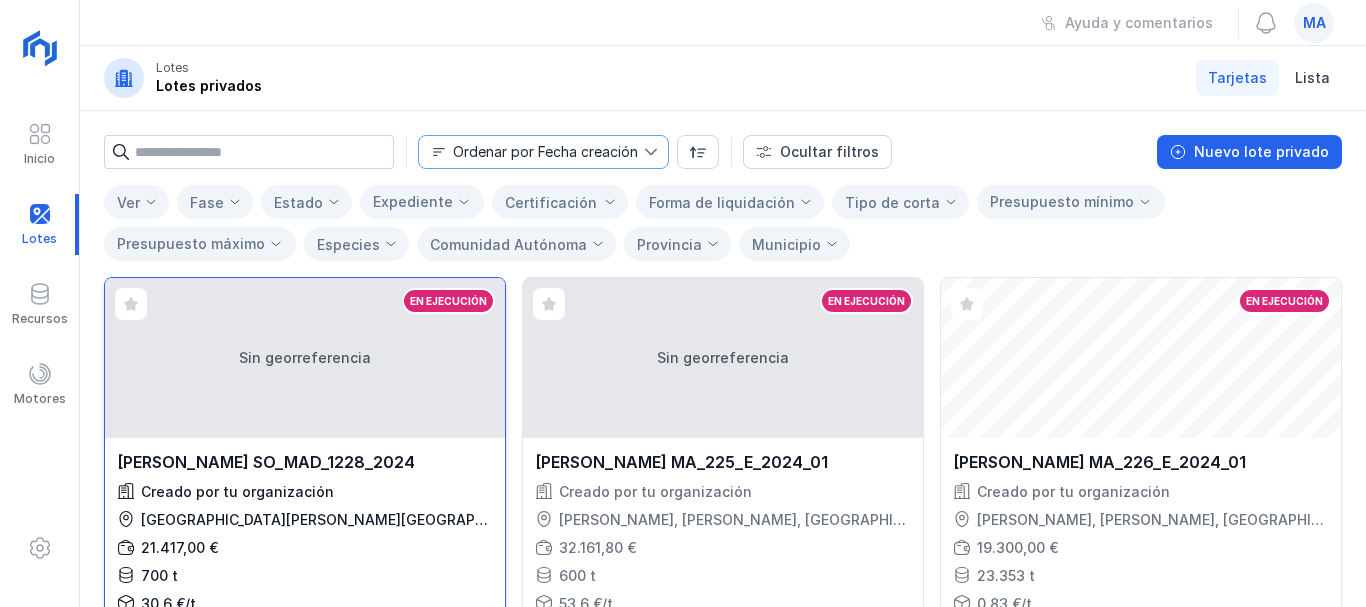 click on "Sin georreferencia" at bounding box center (305, 358) 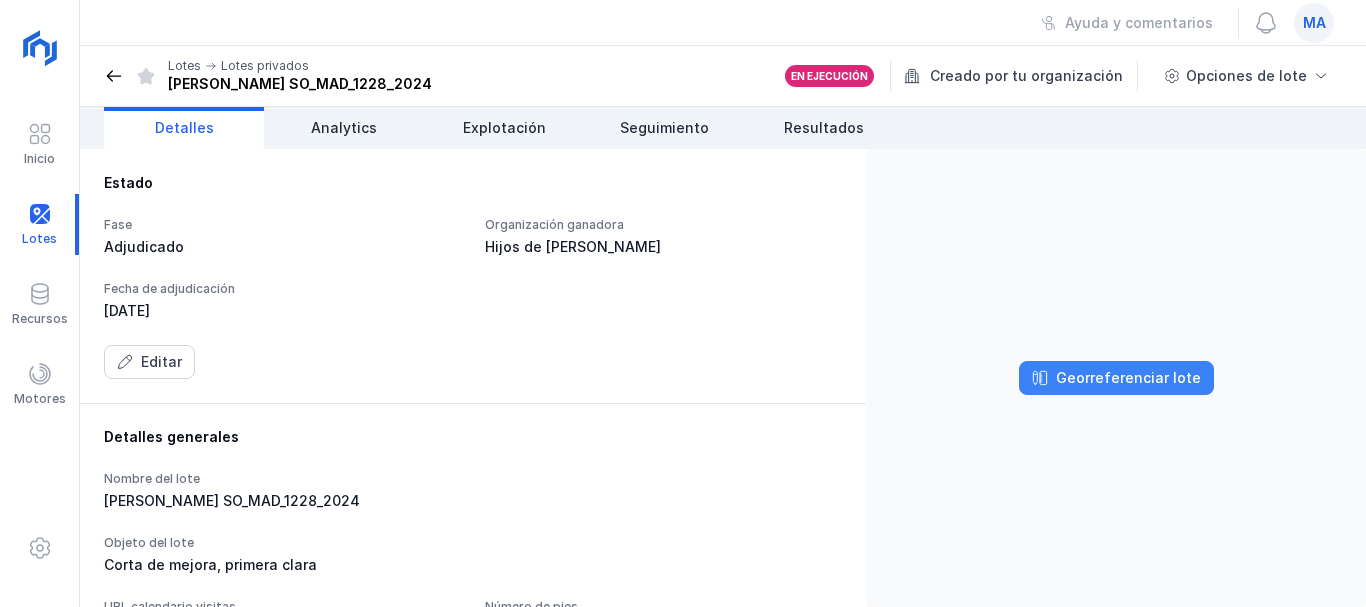 click on "Georreferenciar lote" 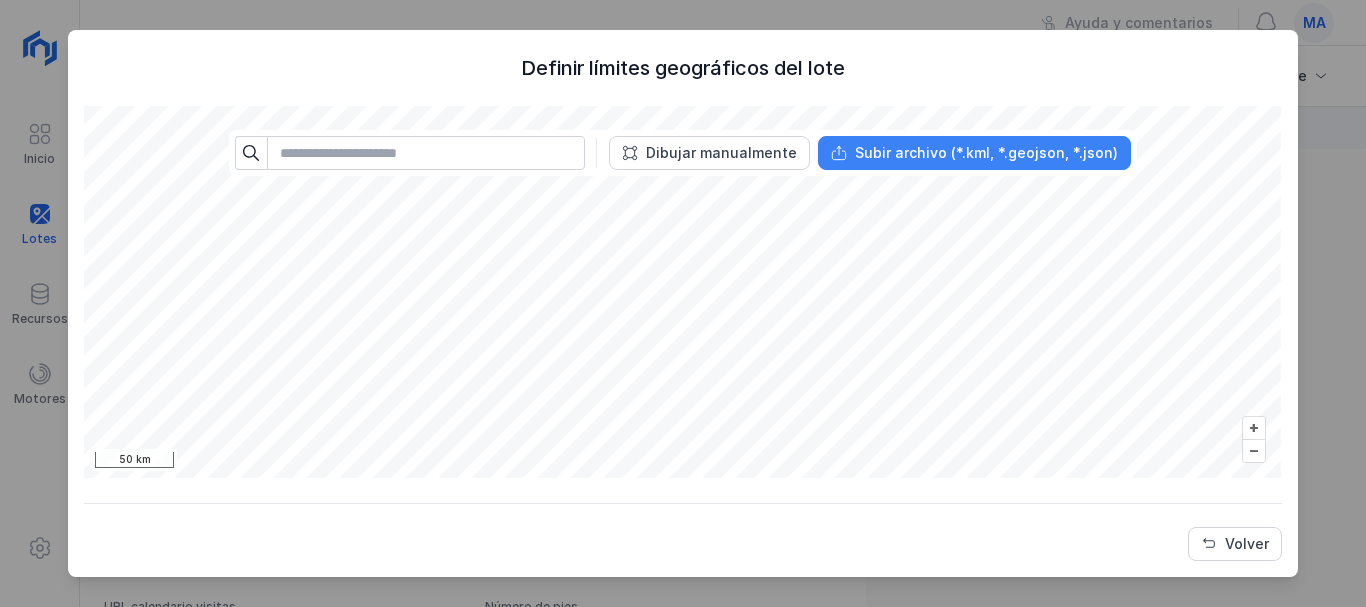 click on "Subir archivo (*.kml, *.geojson, *.json)" at bounding box center [974, 153] 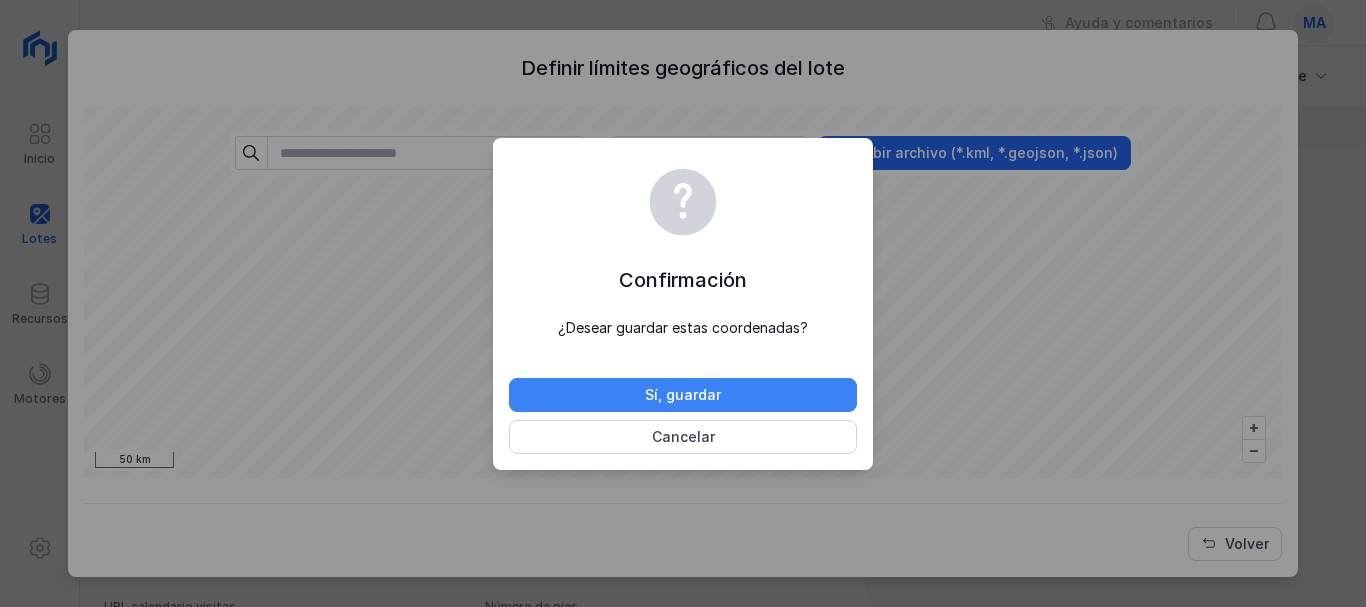 click on "Sí, guardar" 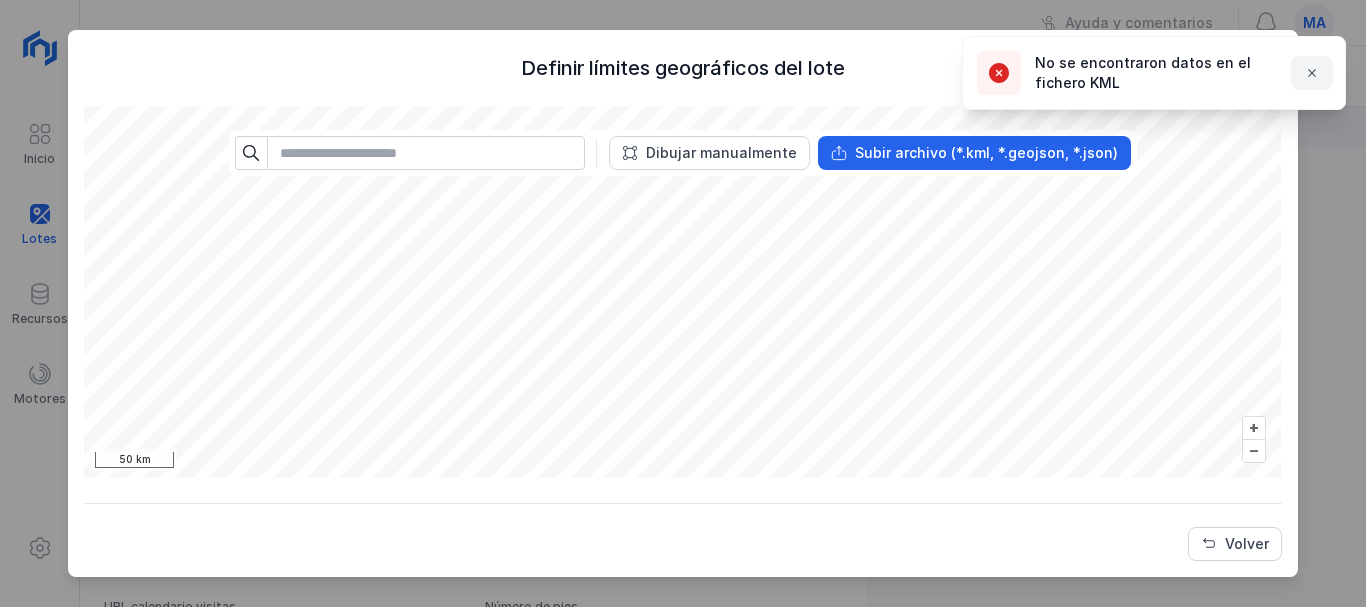 click 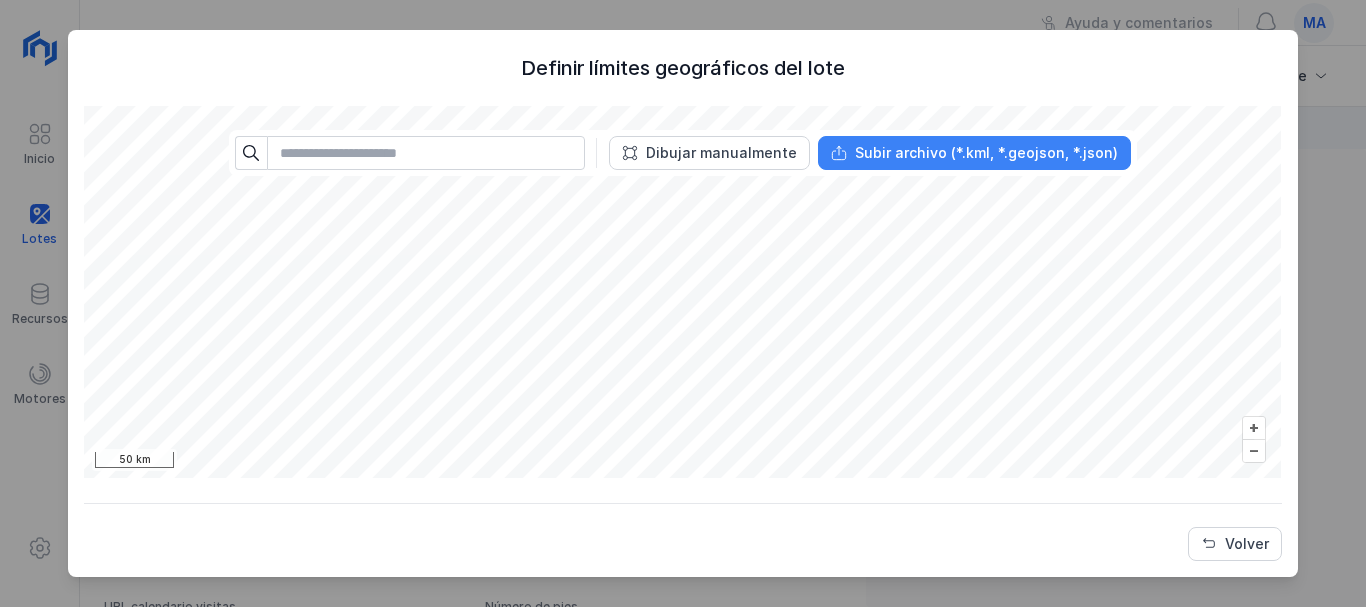 click on "Subir archivo (*.kml, *.geojson, *.json)" at bounding box center [974, 153] 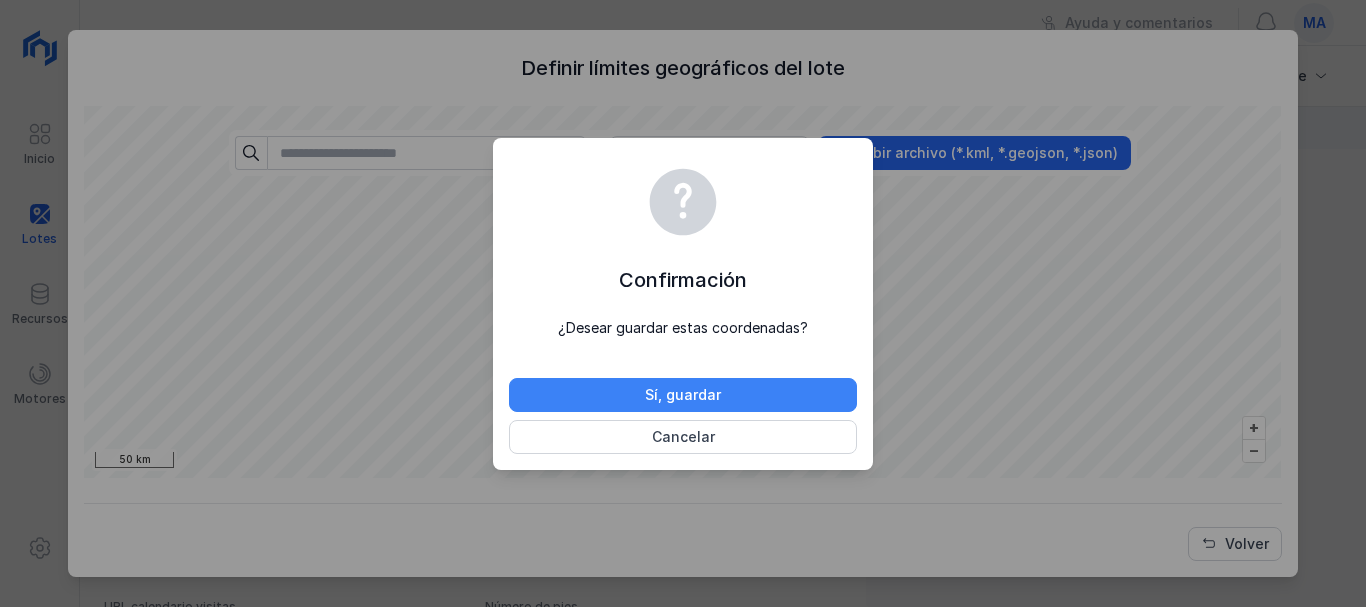 click on "Sí, guardar" 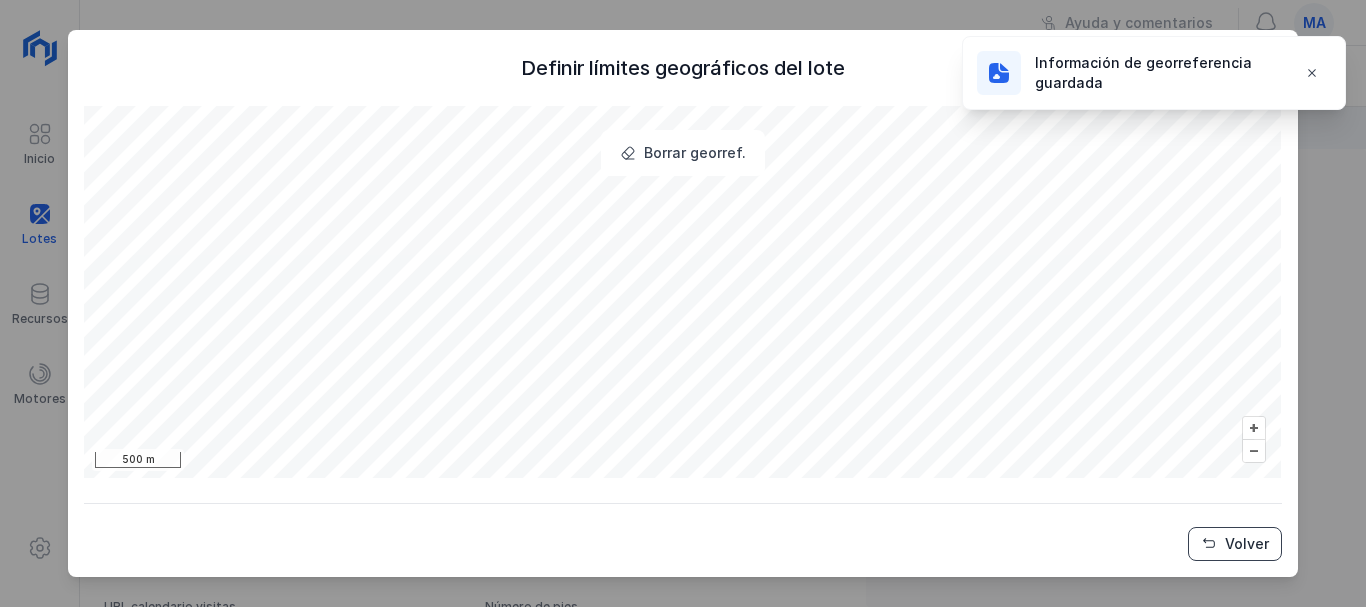 click on "Volver" 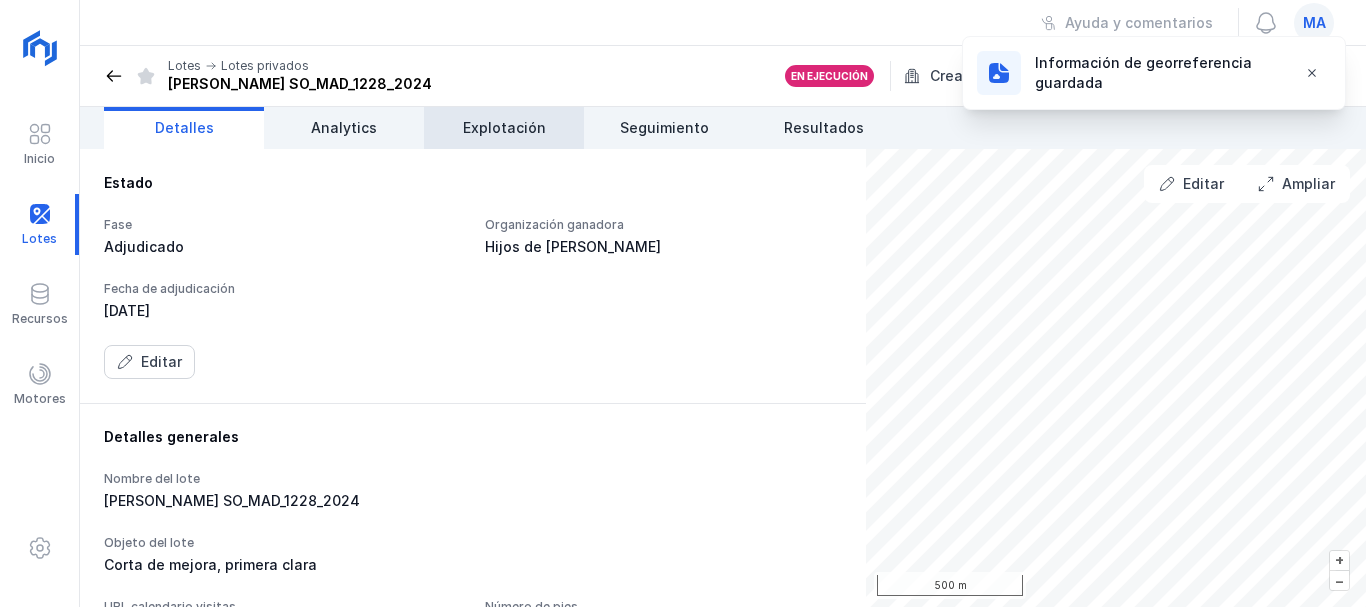 click on "Explotación" at bounding box center (504, 128) 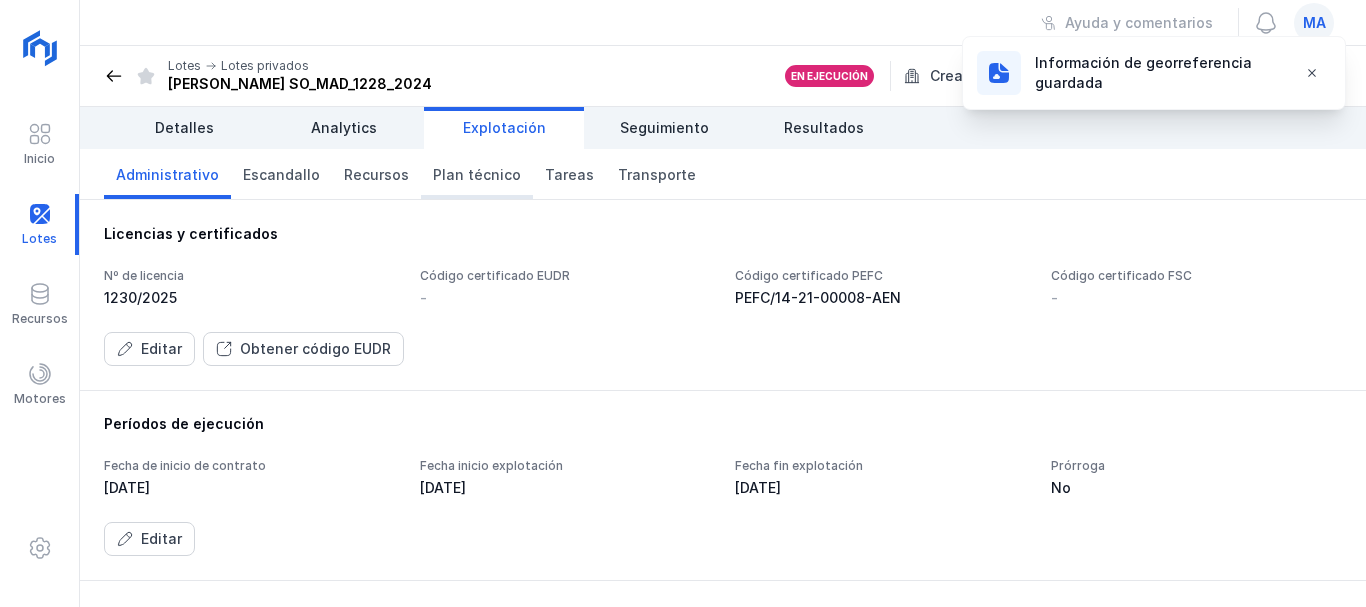 click on "Plan técnico" at bounding box center [477, 175] 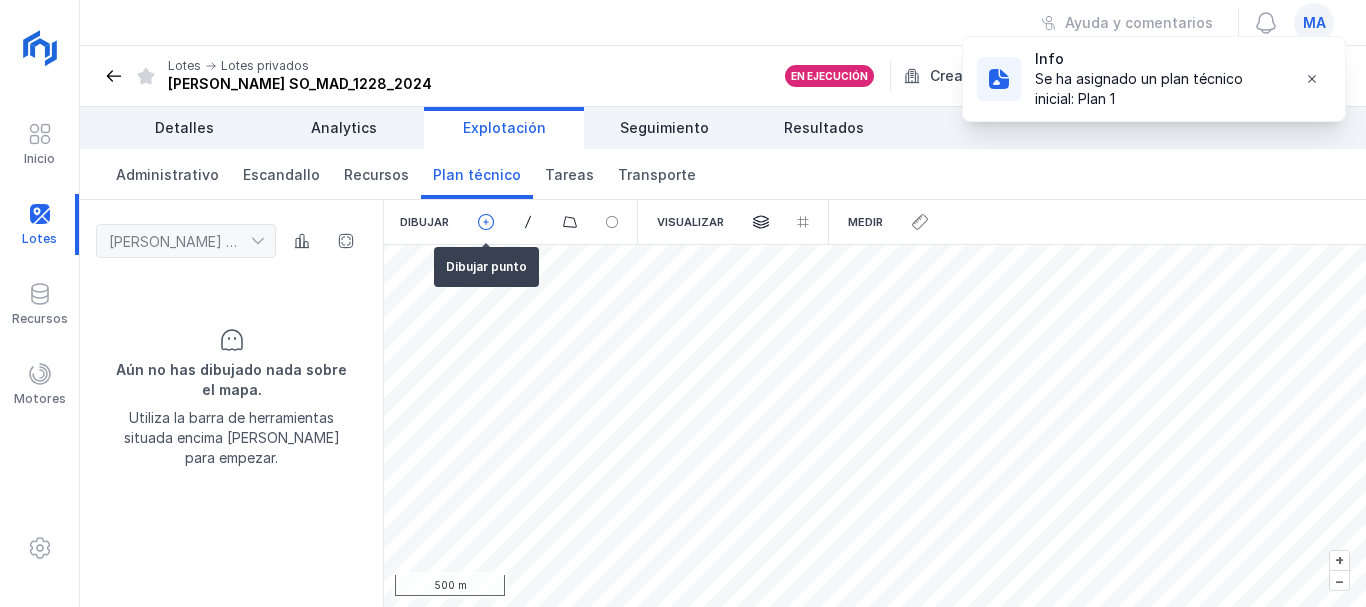 click at bounding box center [486, 222] 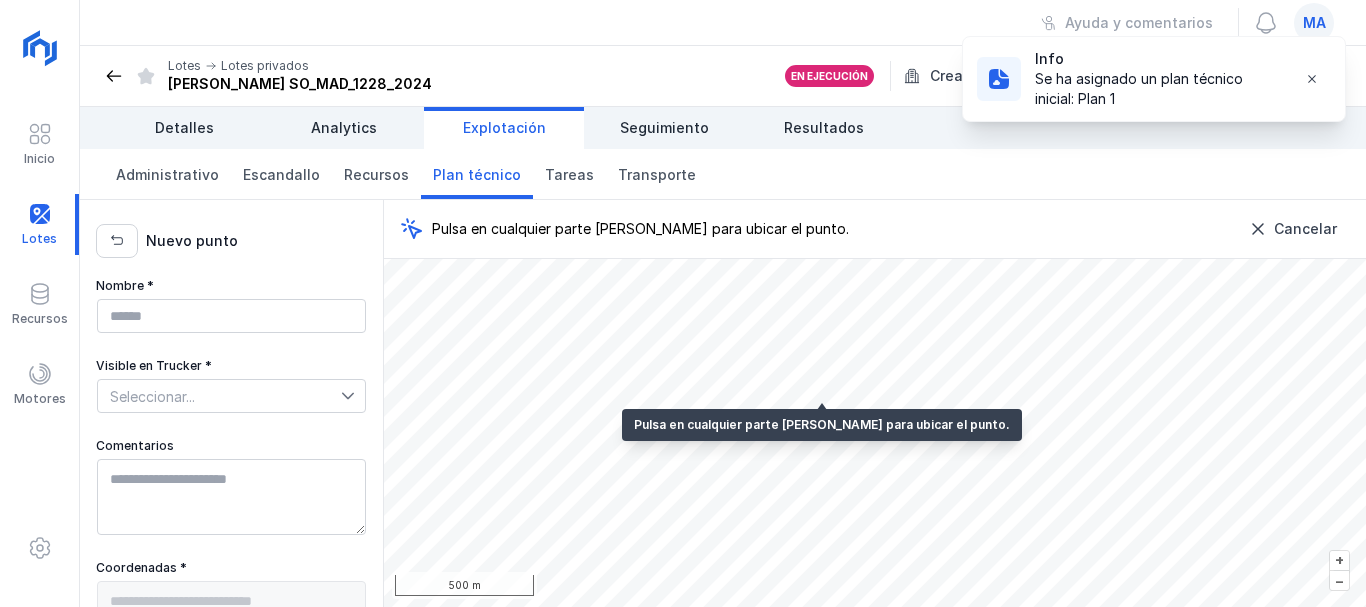 type on "**********" 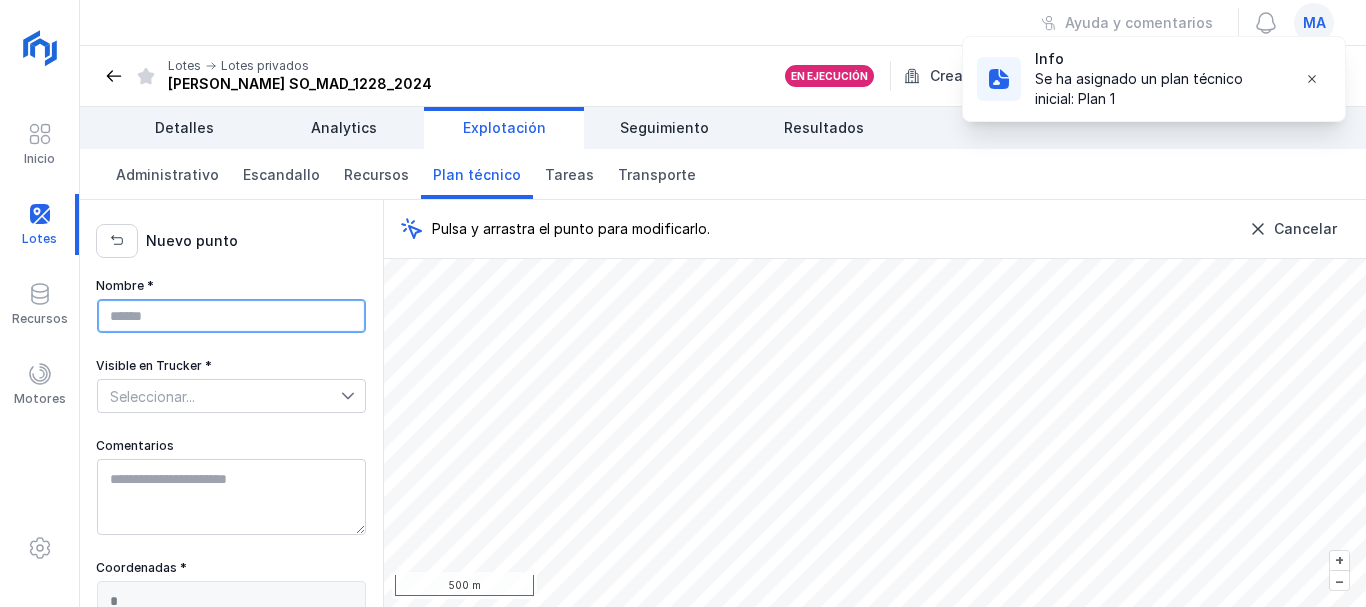 click on "Nombre *" at bounding box center (231, 316) 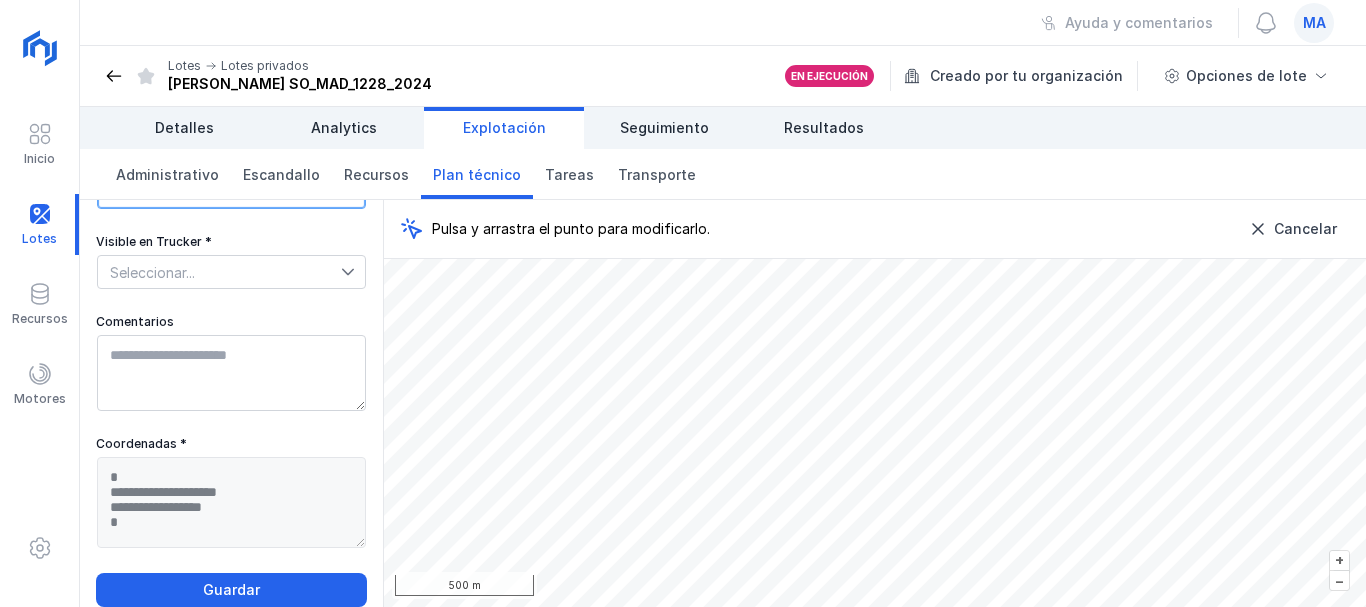 scroll, scrollTop: 138, scrollLeft: 0, axis: vertical 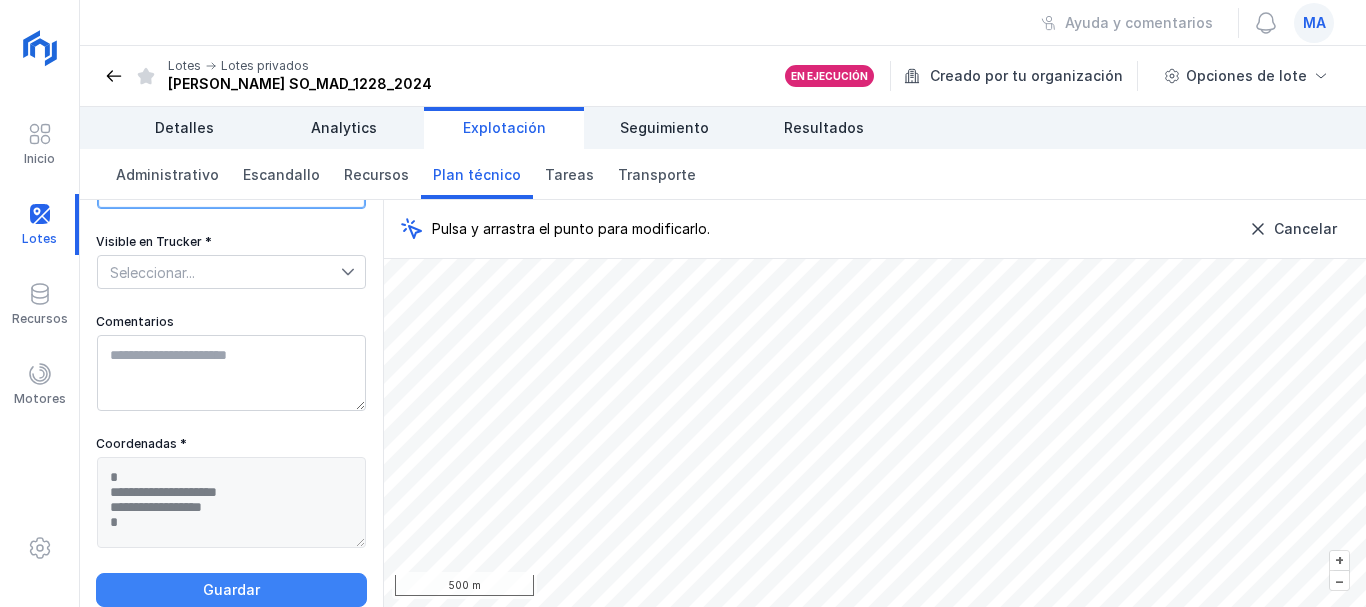 type on "*********" 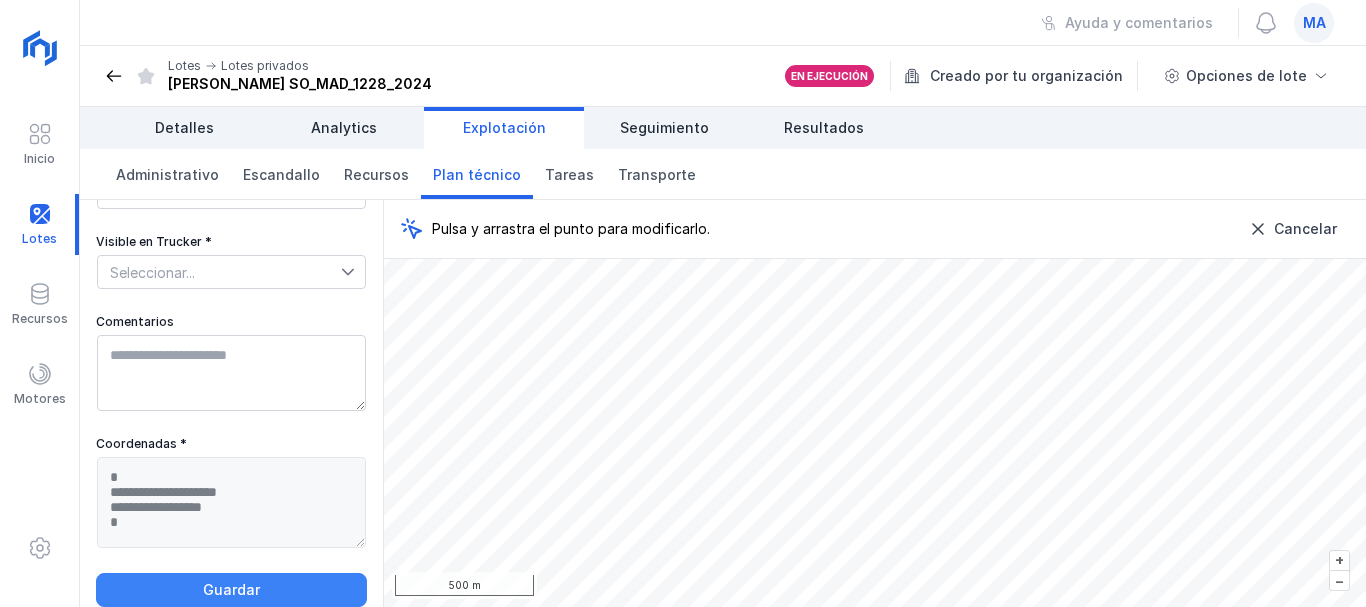 click on "Guardar" 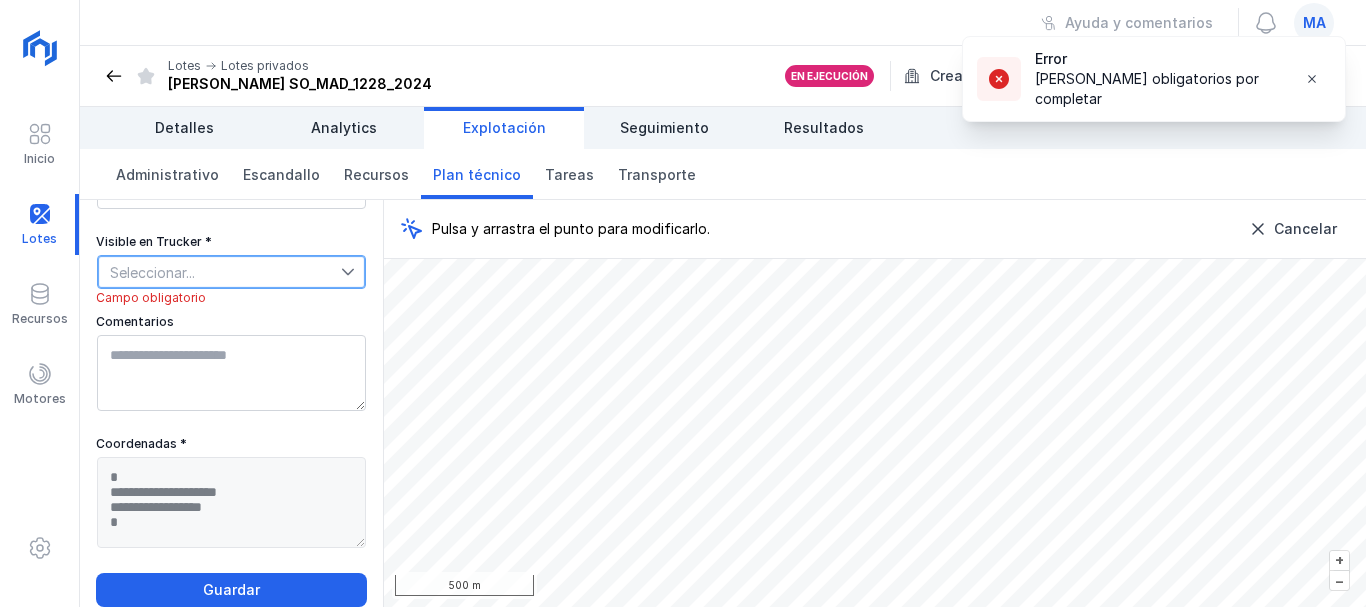 click on "Seleccionar..." at bounding box center (219, 272) 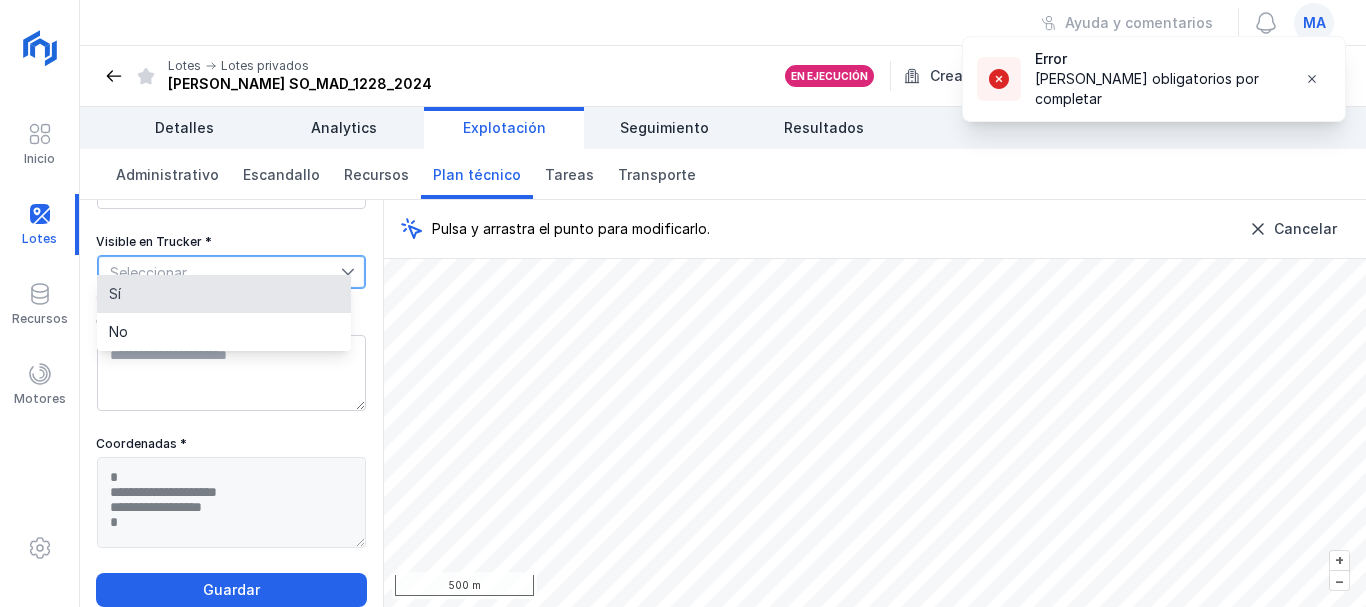 click on "Sí" 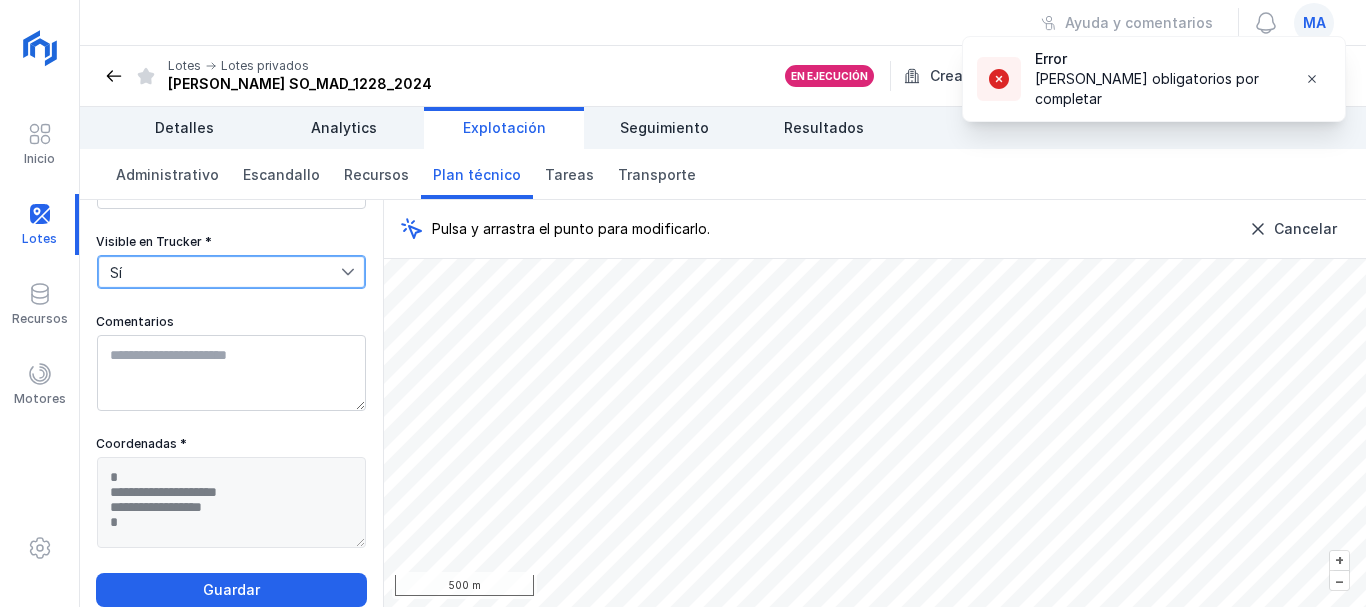 scroll, scrollTop: 138, scrollLeft: 0, axis: vertical 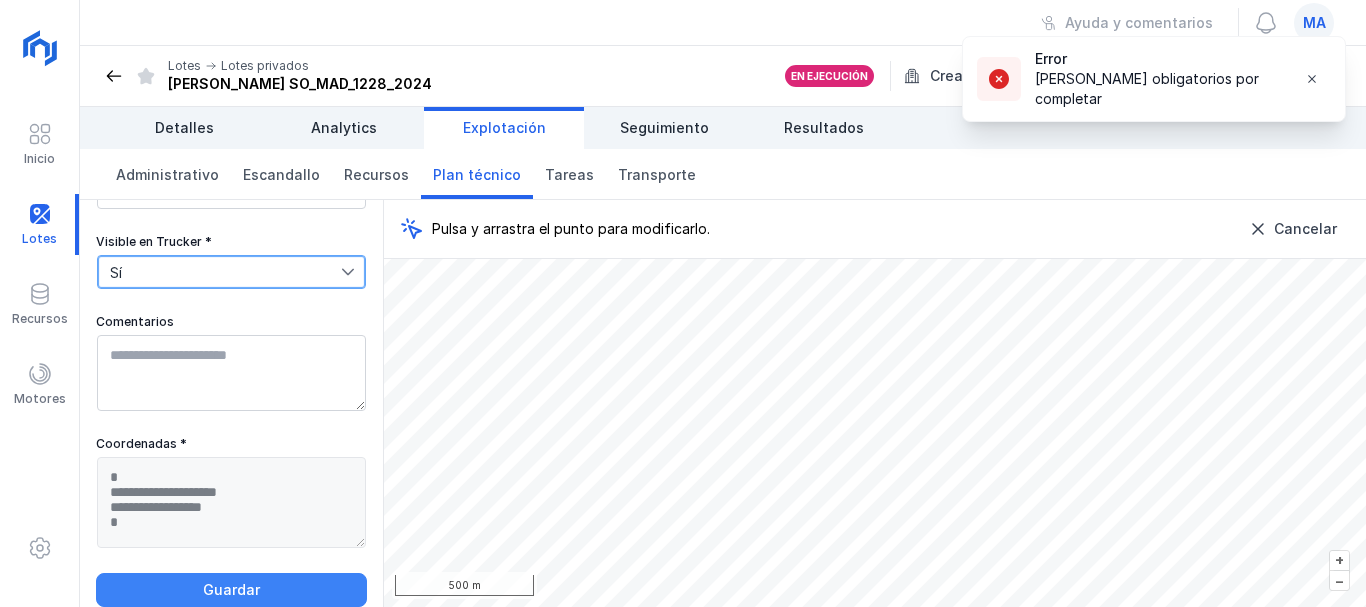 click on "Guardar" 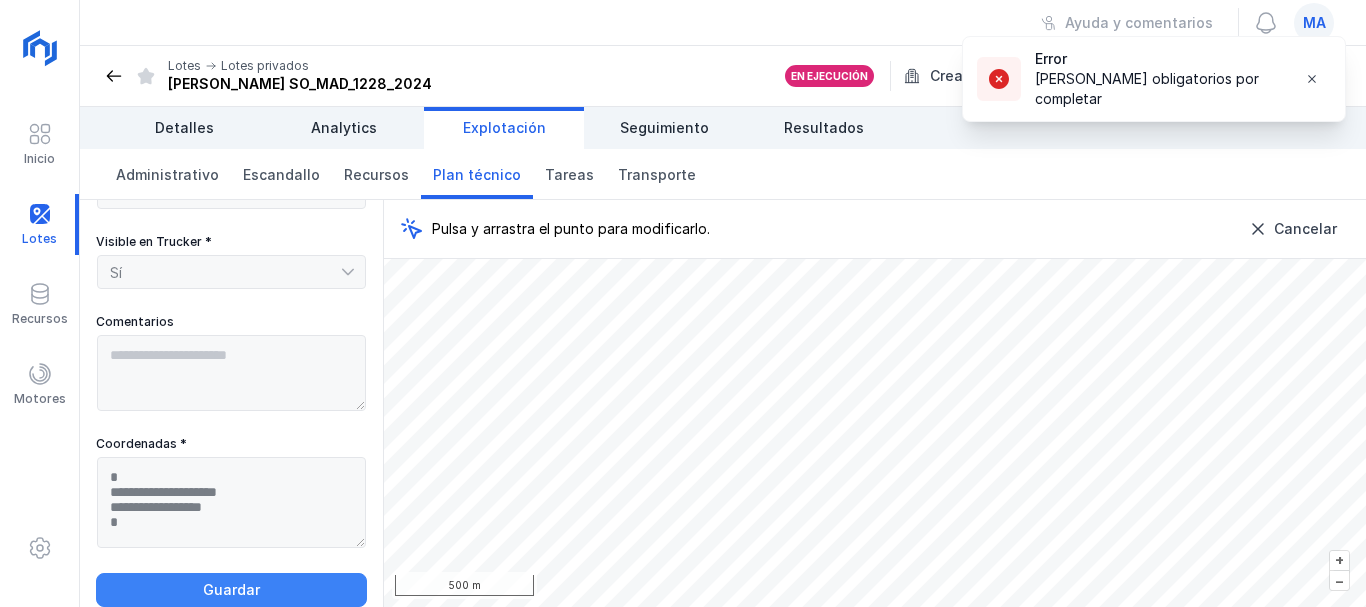 scroll, scrollTop: 0, scrollLeft: 0, axis: both 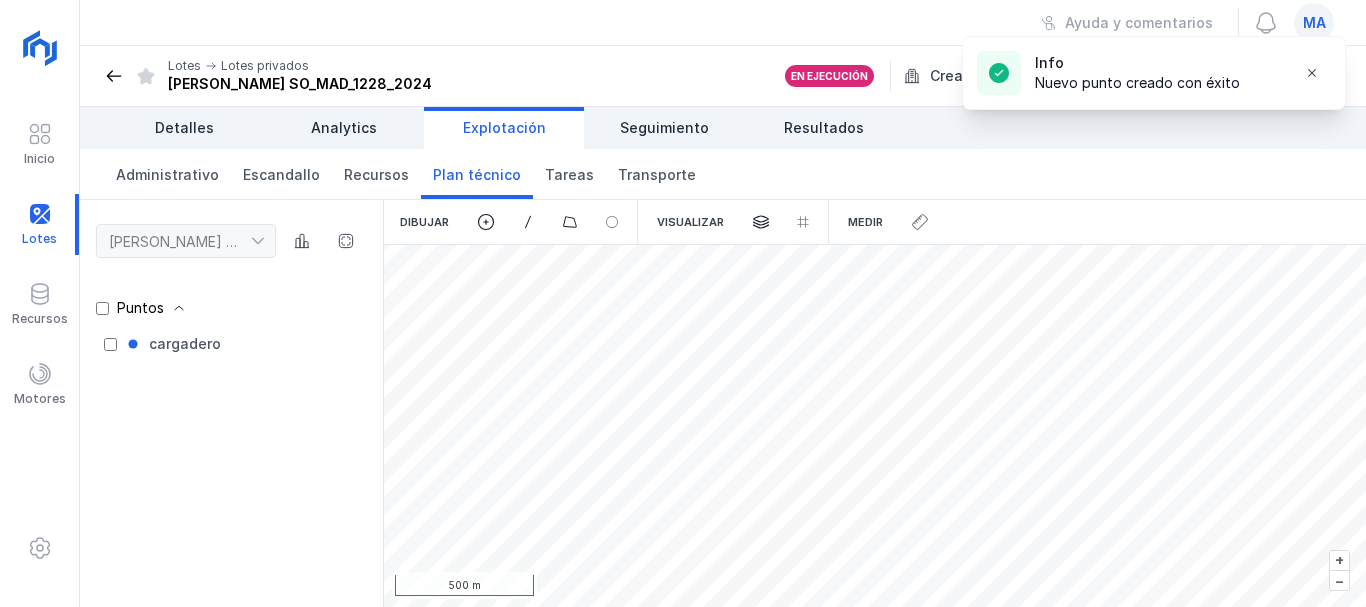 click at bounding box center [114, 76] 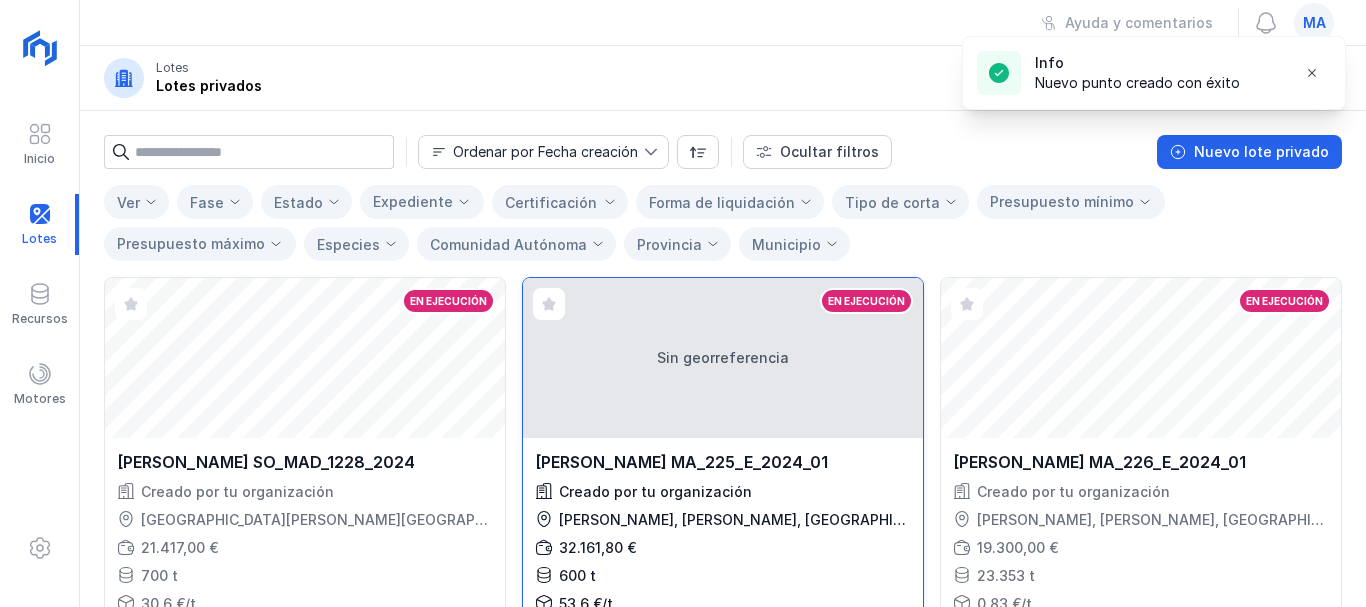 click on "Sin georreferencia" at bounding box center [723, 358] 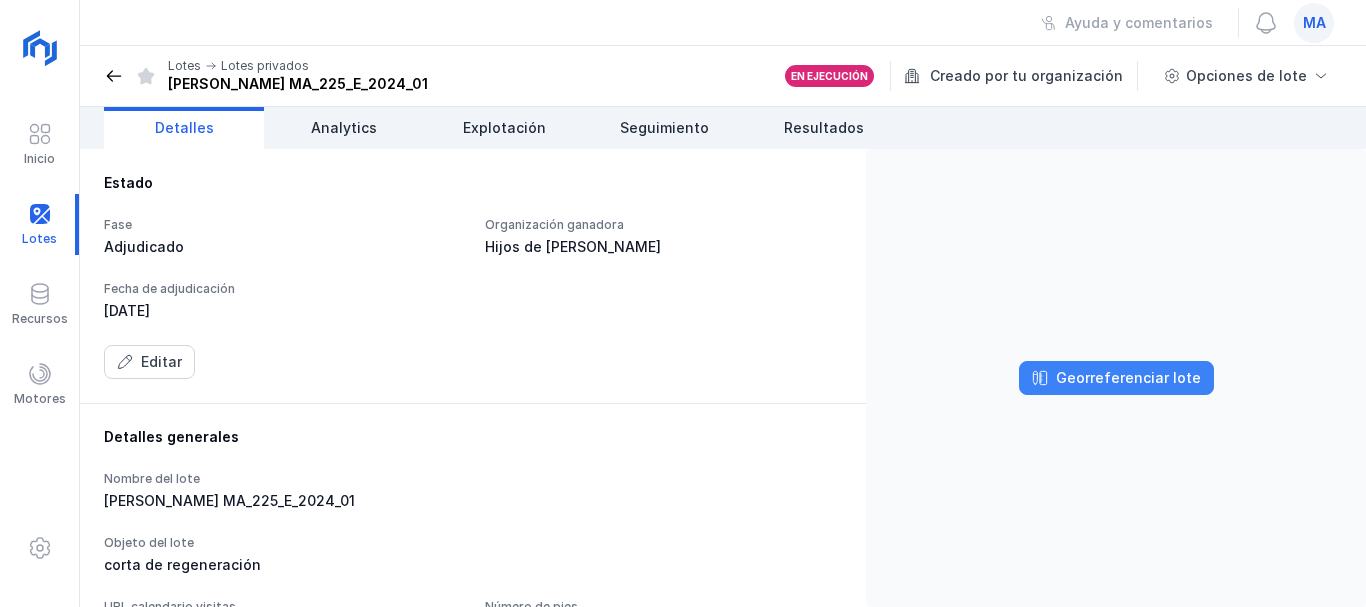 click on "Georreferenciar lote" 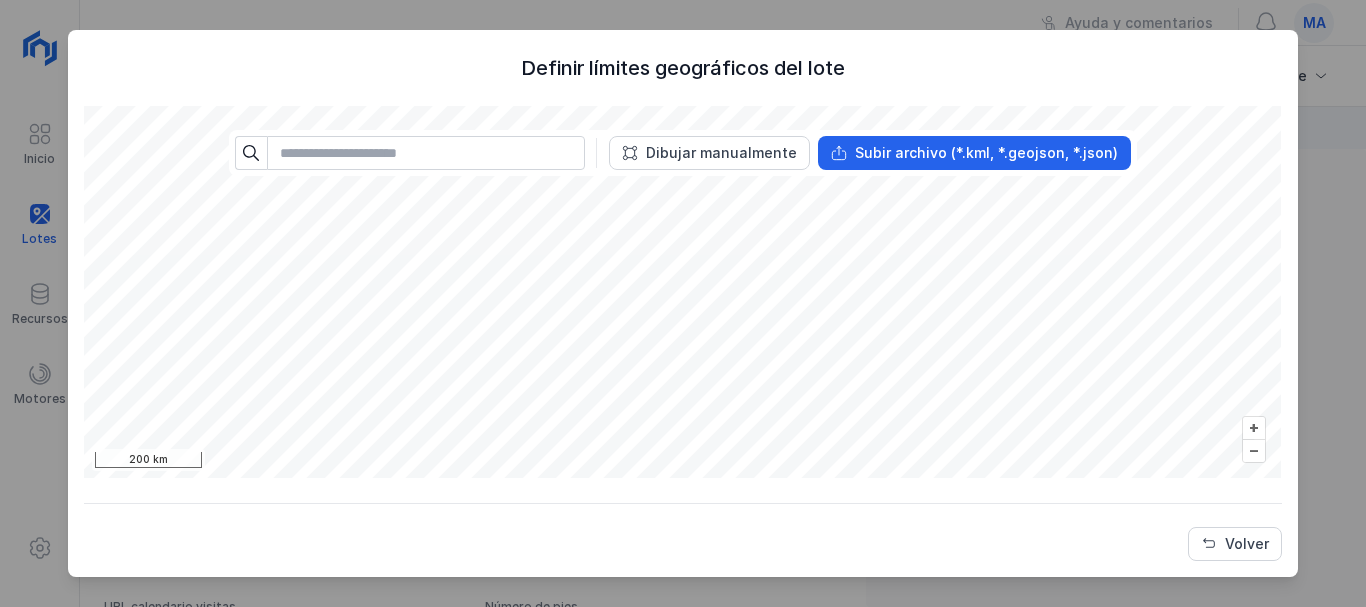 click on "No results found Dibujar manualmente Subir archivo (*.kml, *.geojson, *.json)" at bounding box center [683, 153] 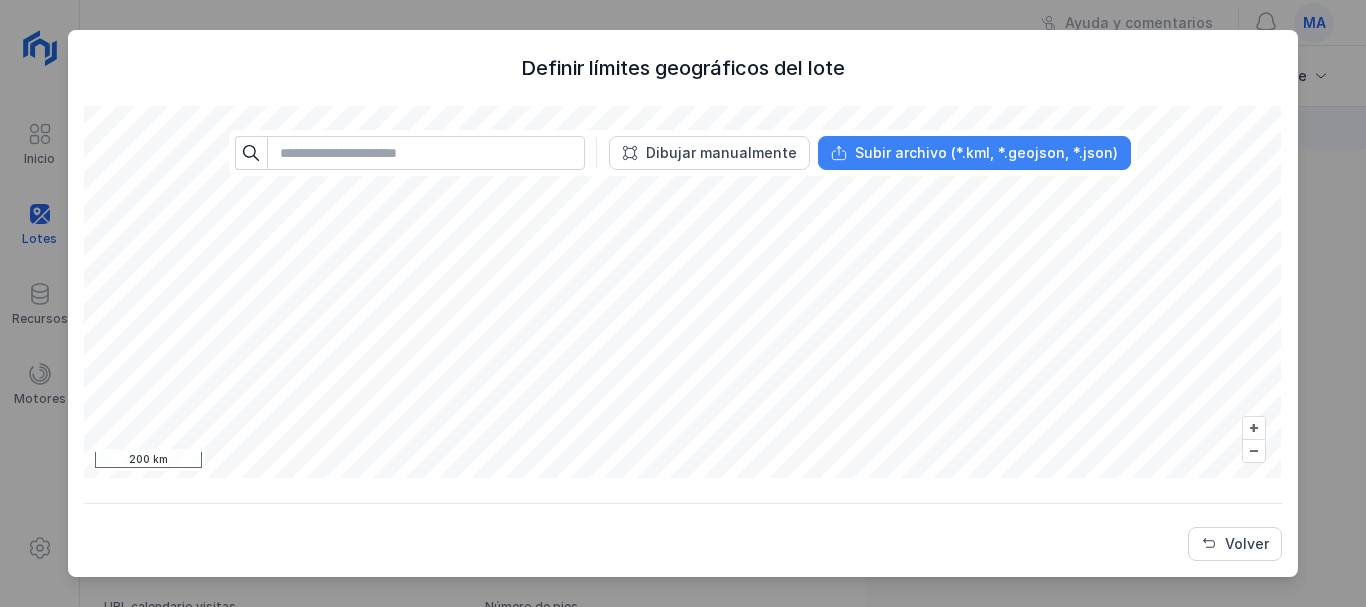 click on "Subir archivo (*.kml, *.geojson, *.json)" 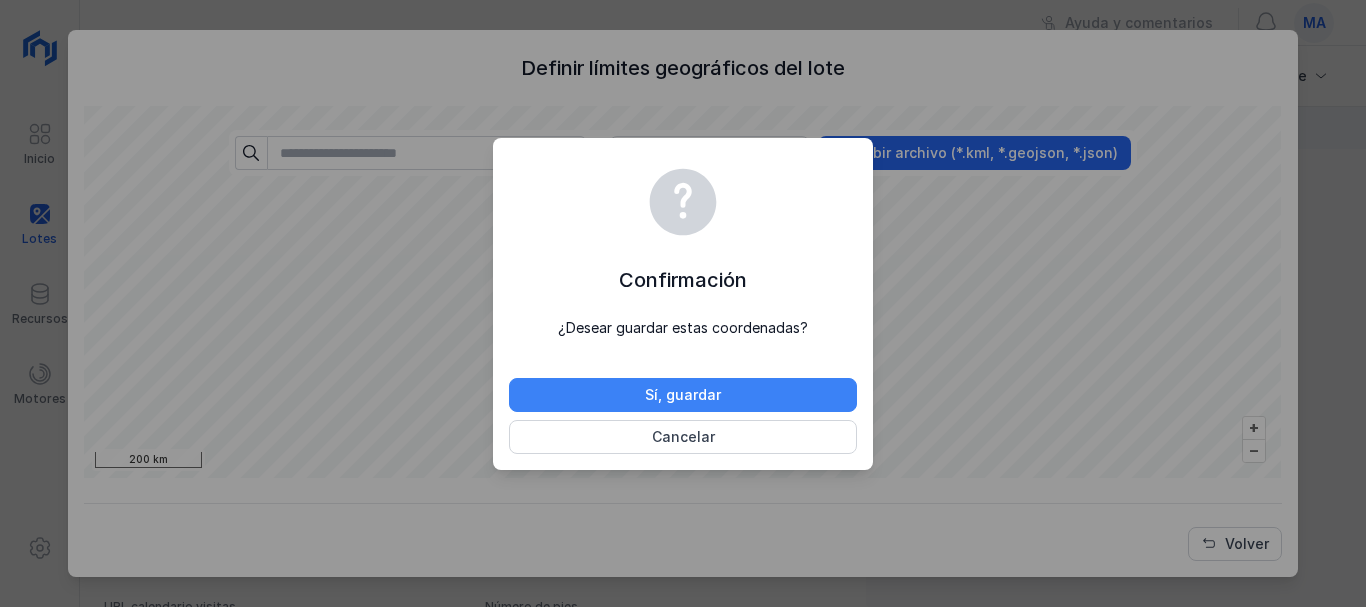 click on "Sí, guardar" 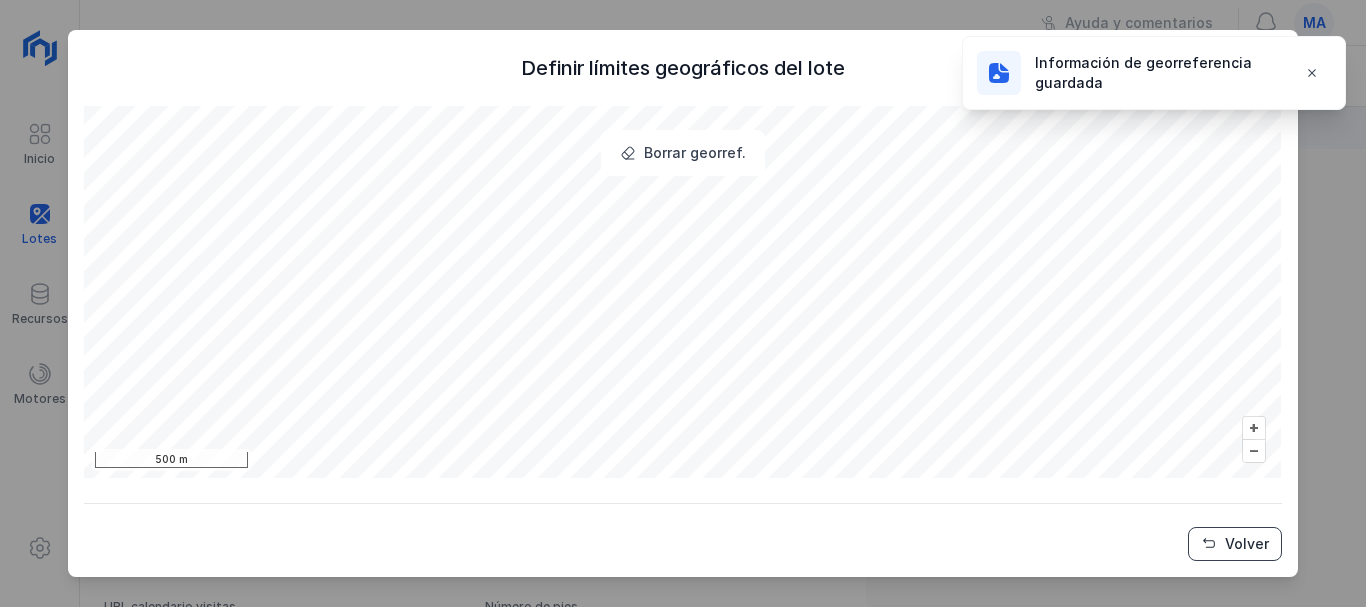 click on "Volver" 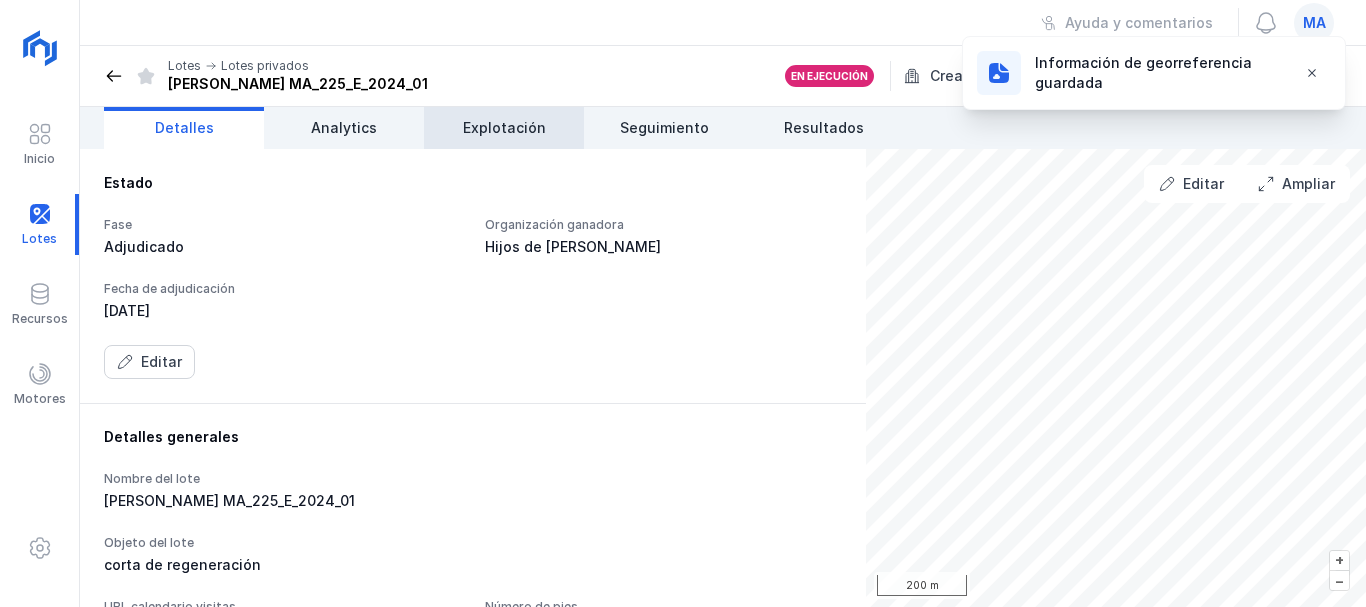 click on "Explotación" at bounding box center [504, 128] 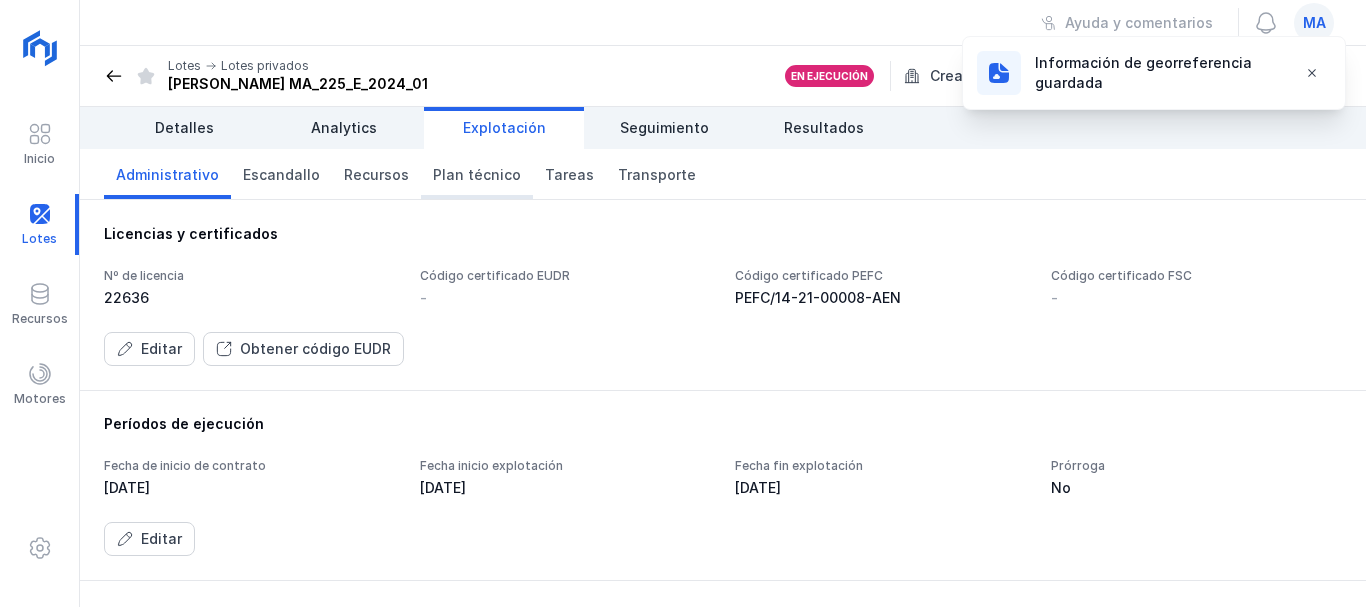 click on "Plan técnico" at bounding box center [477, 175] 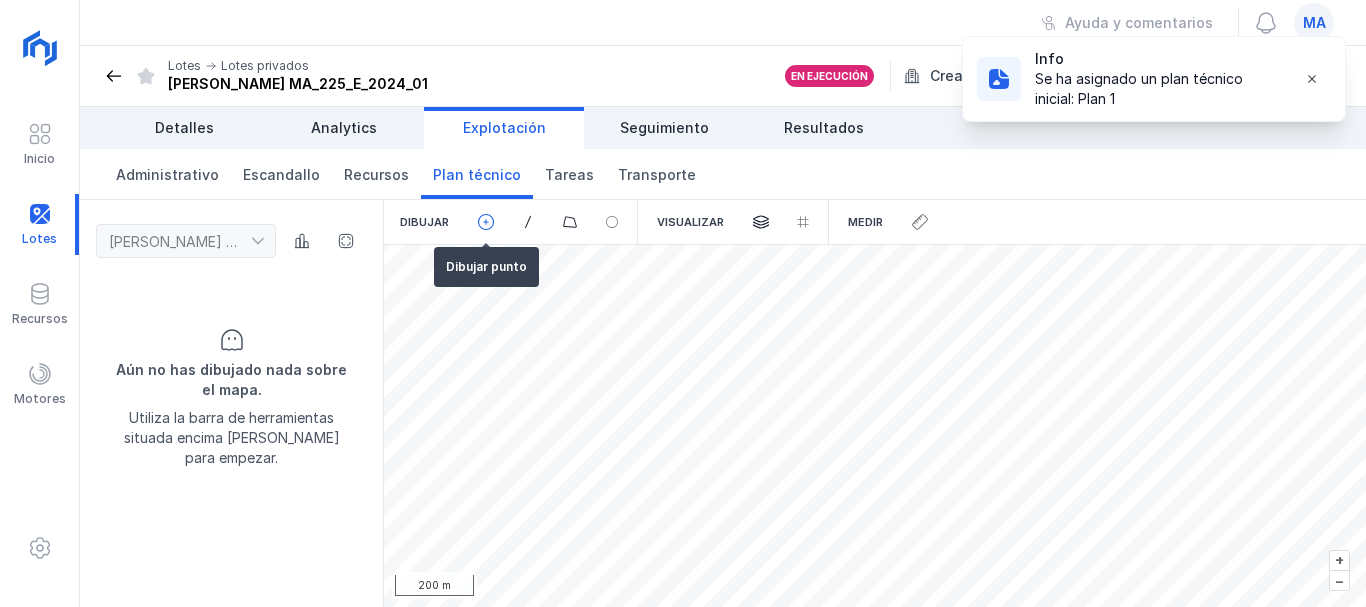 click at bounding box center [486, 222] 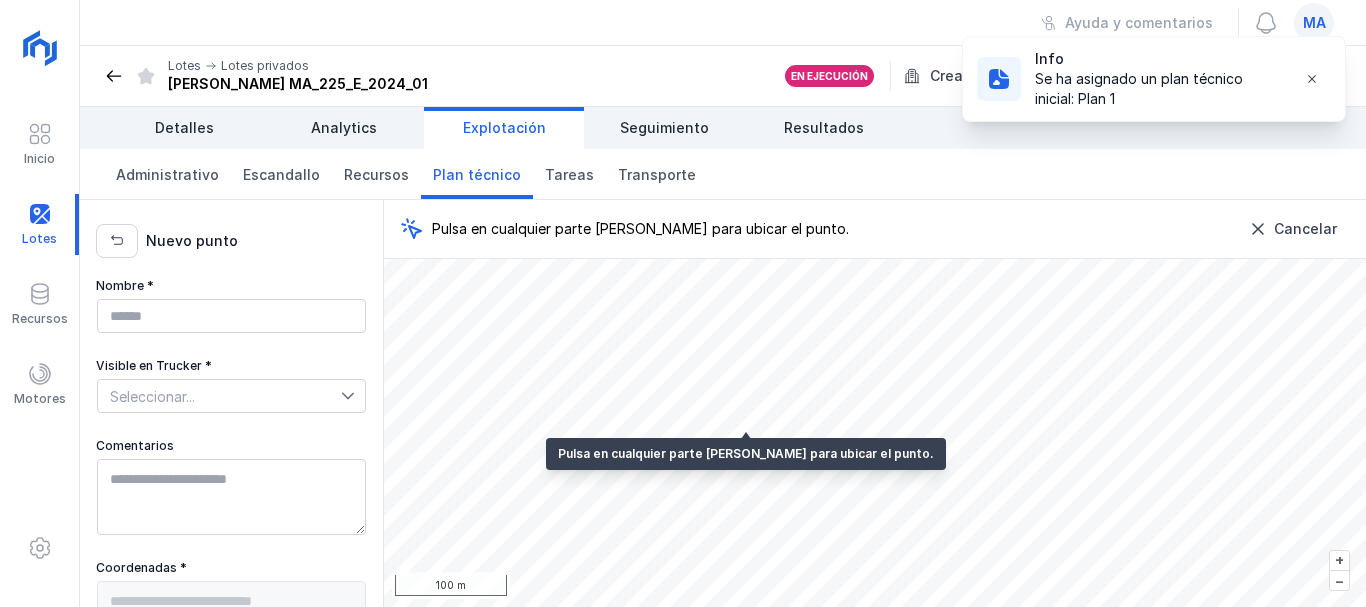 type on "**********" 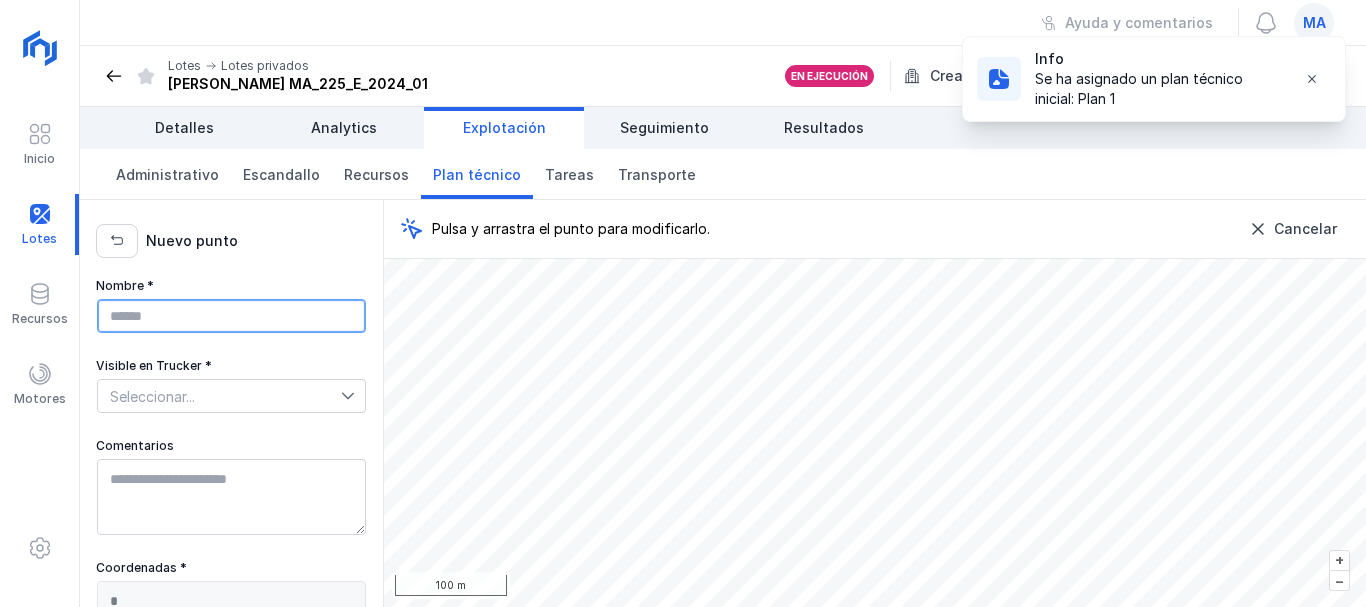 click on "Nombre *" at bounding box center (231, 316) 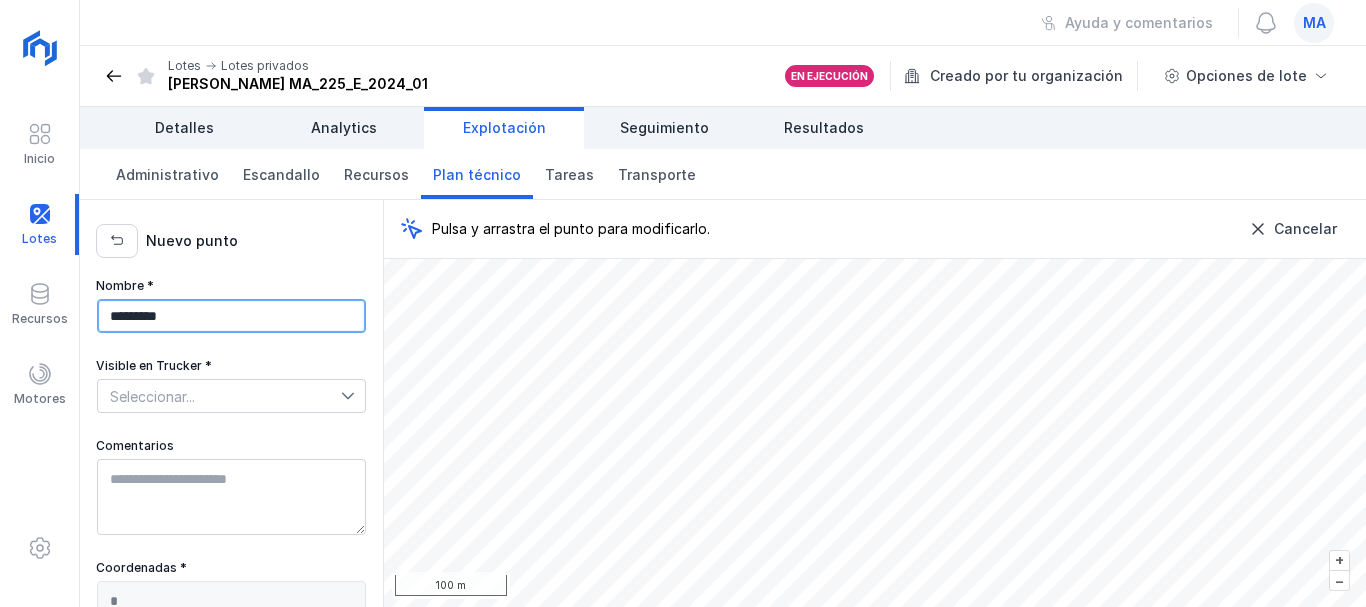 type on "*********" 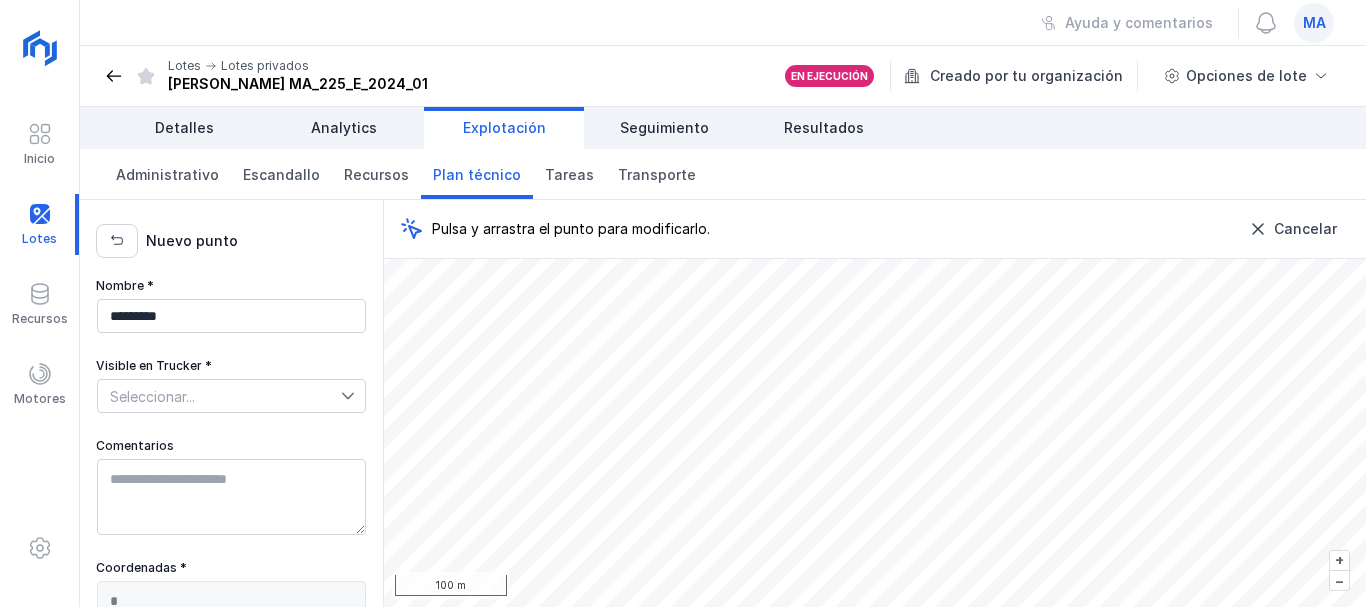 click on "Seleccionar..." at bounding box center [219, 396] 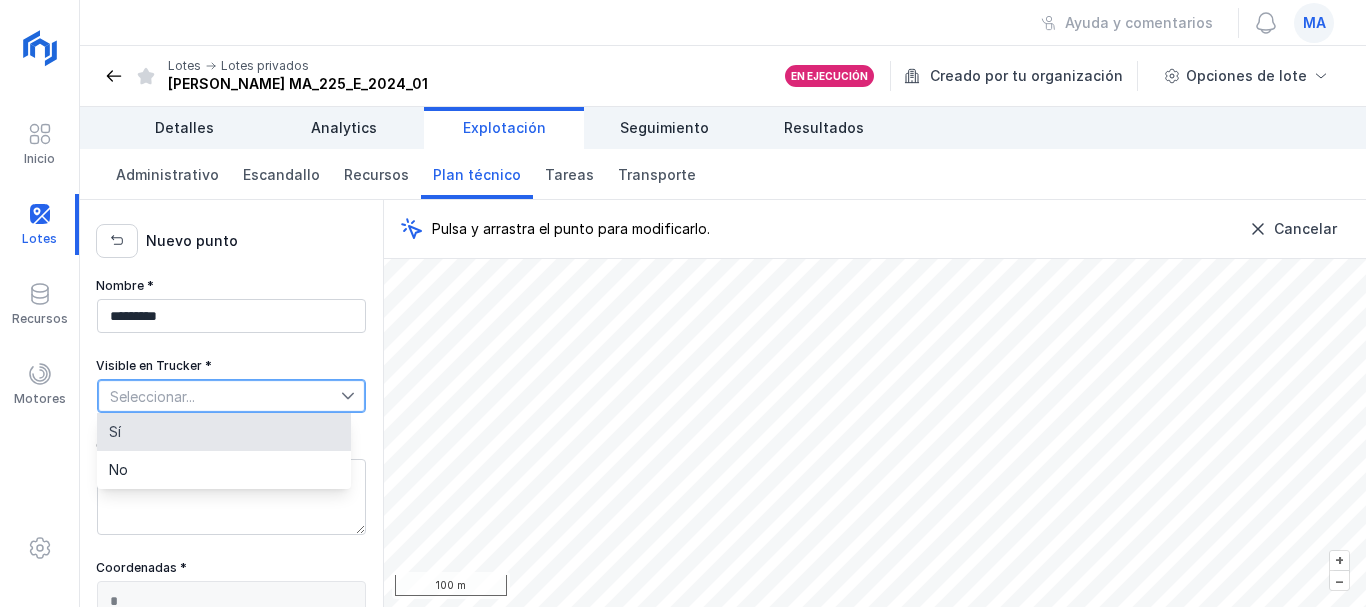 click on "Sí" 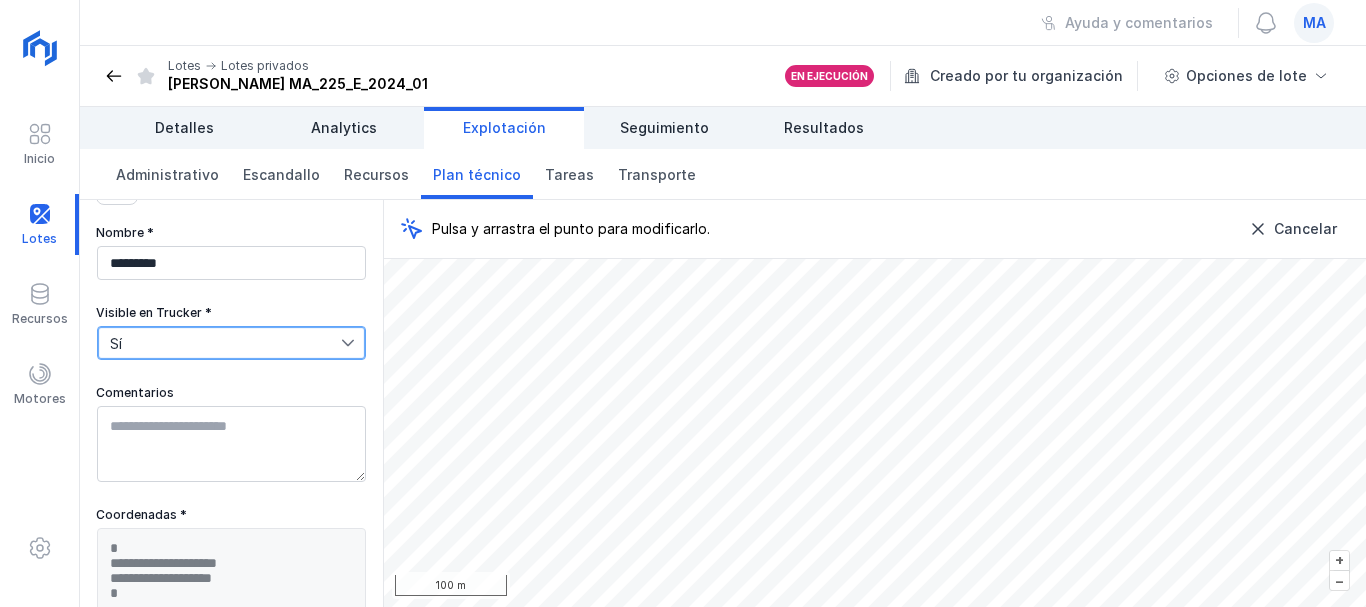 scroll, scrollTop: 138, scrollLeft: 0, axis: vertical 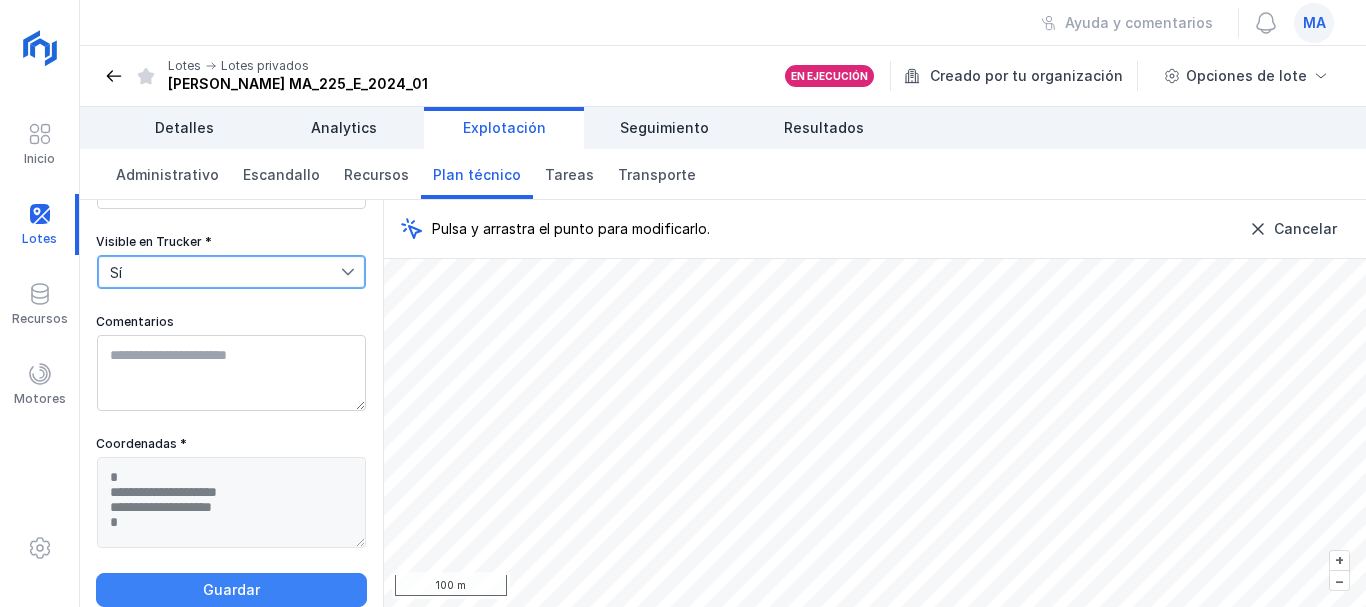 click on "Guardar" 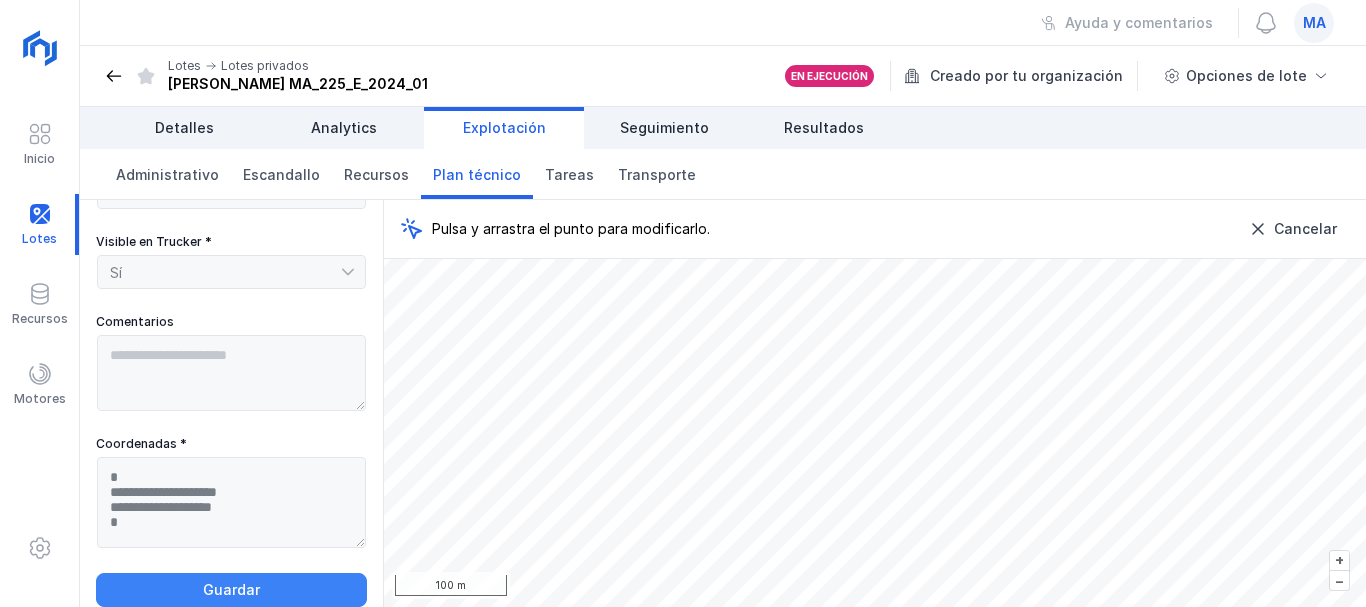 scroll, scrollTop: 0, scrollLeft: 0, axis: both 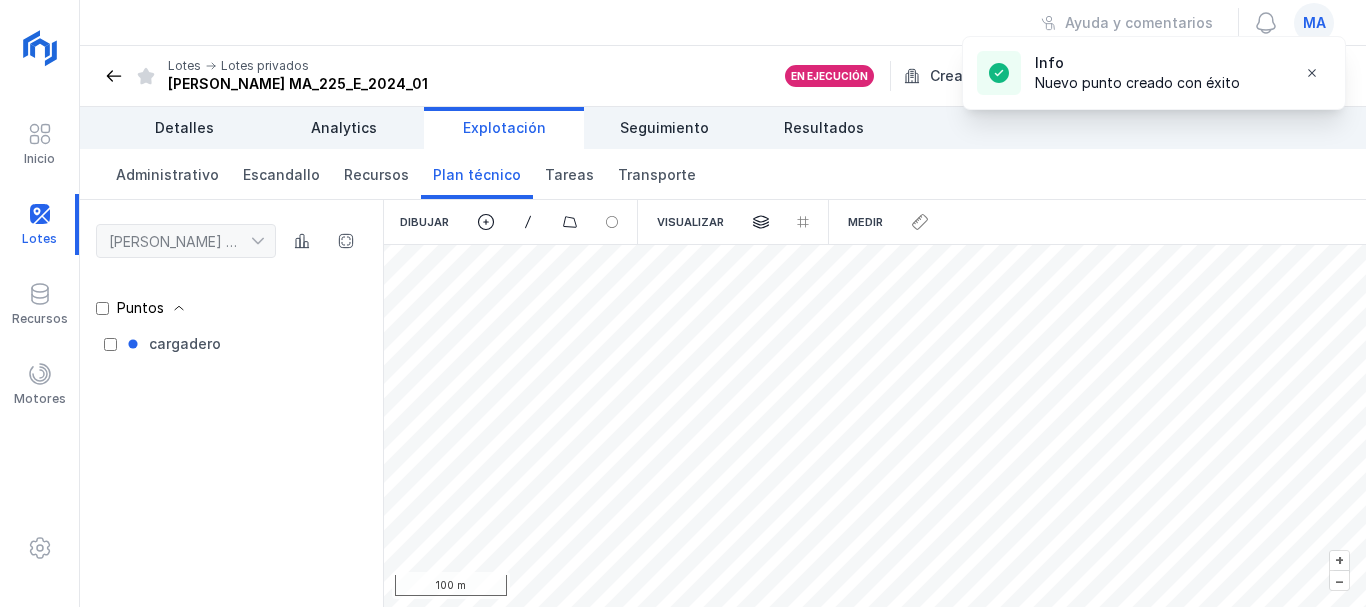 click on "Lotes Lotes privados [PERSON_NAME] MA_225_E_2024_01 En ejecución  Creado por tu organización  Opciones de lote" at bounding box center [723, 76] 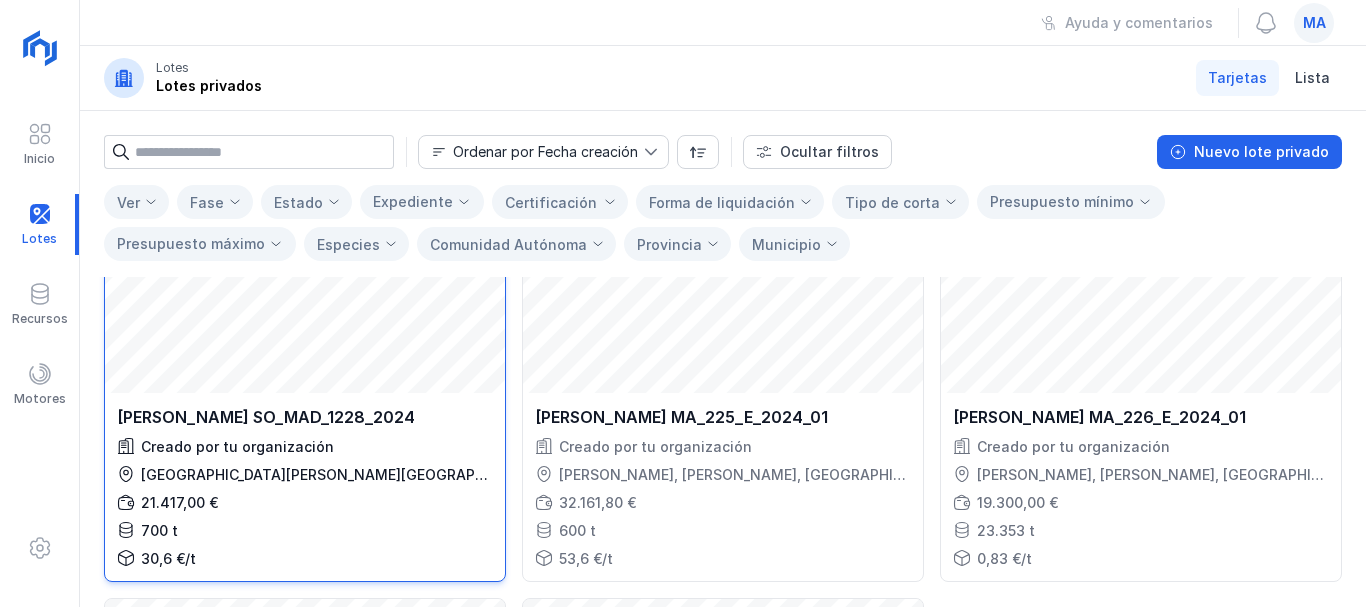 scroll, scrollTop: 0, scrollLeft: 0, axis: both 